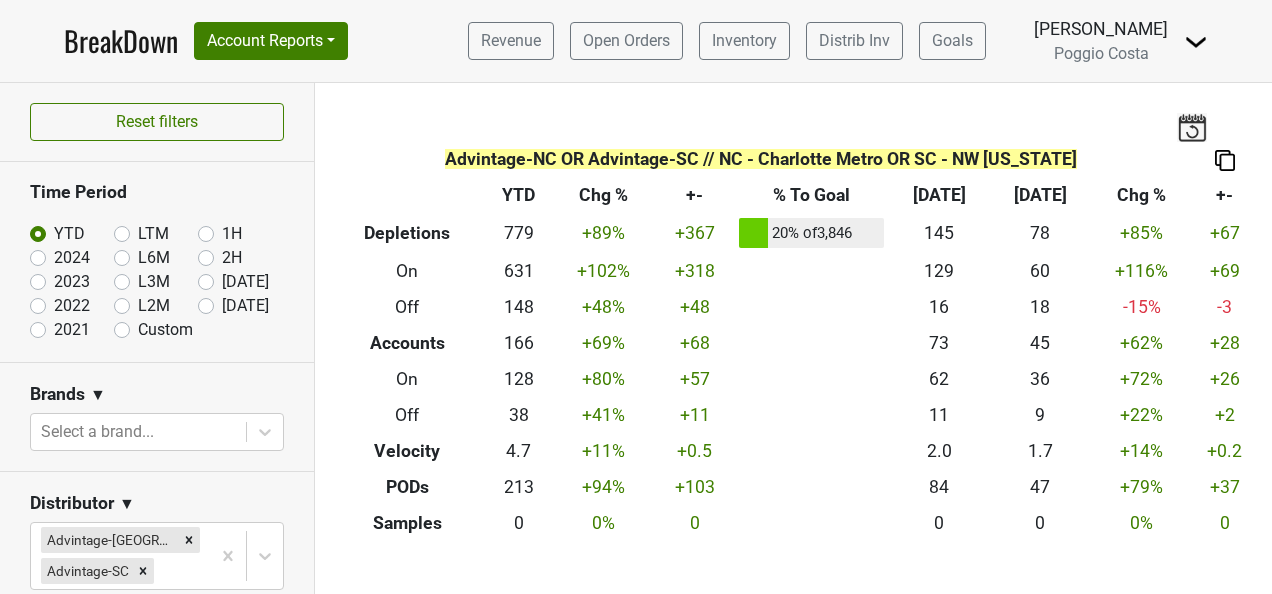 scroll, scrollTop: 0, scrollLeft: 0, axis: both 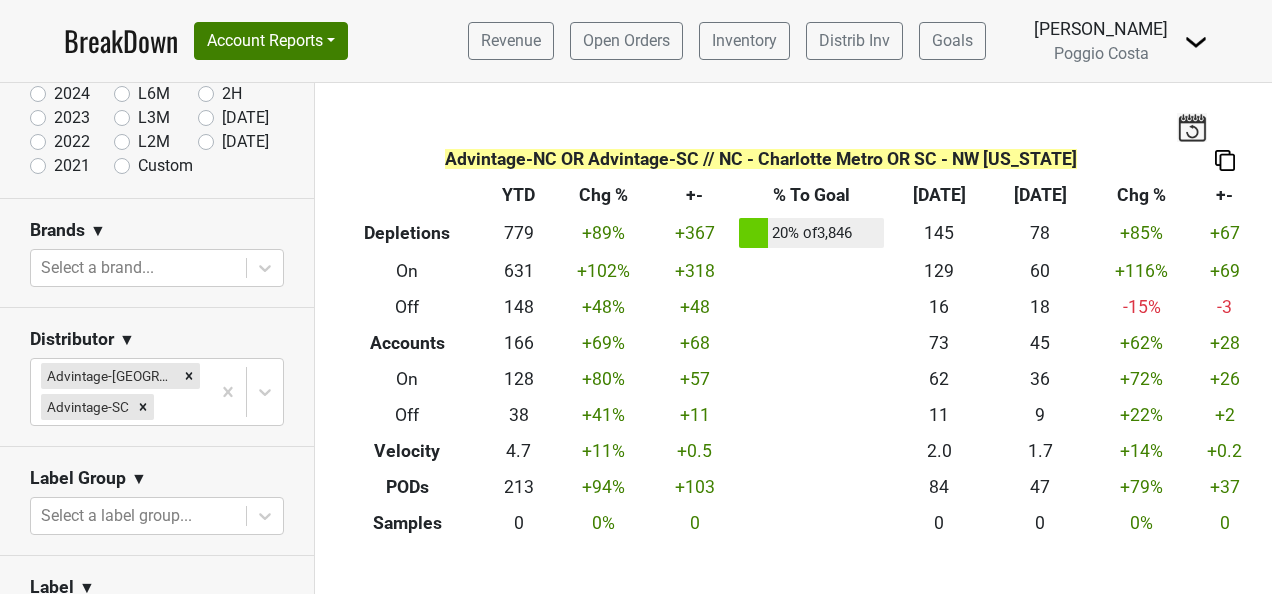 click at bounding box center [189, 376] 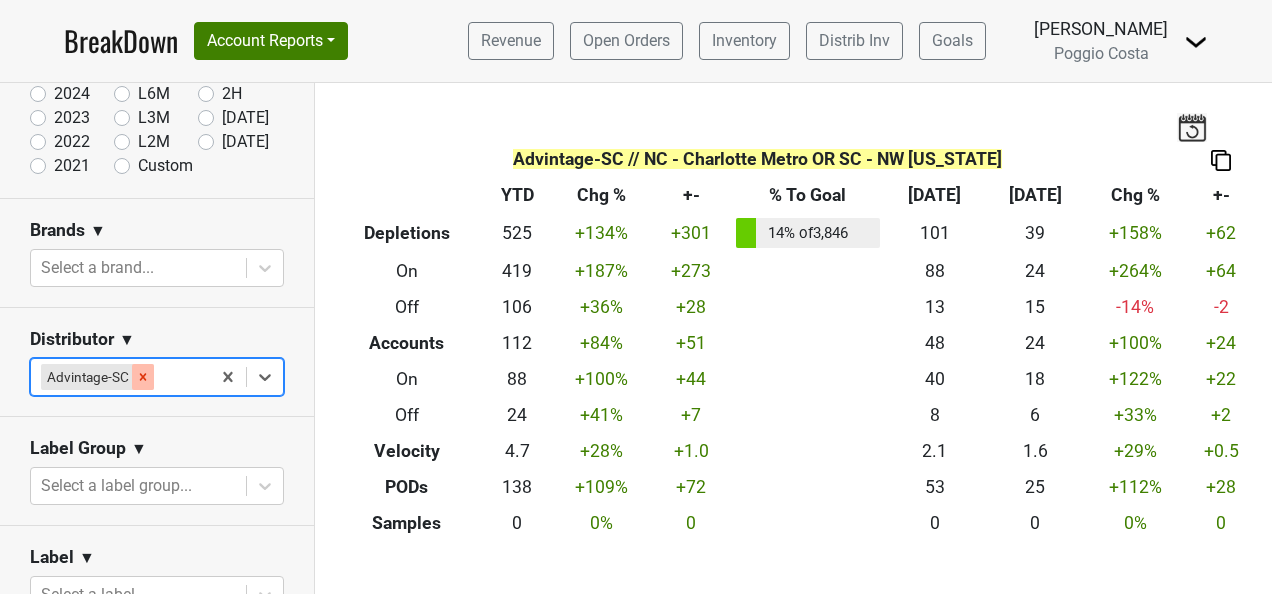 click 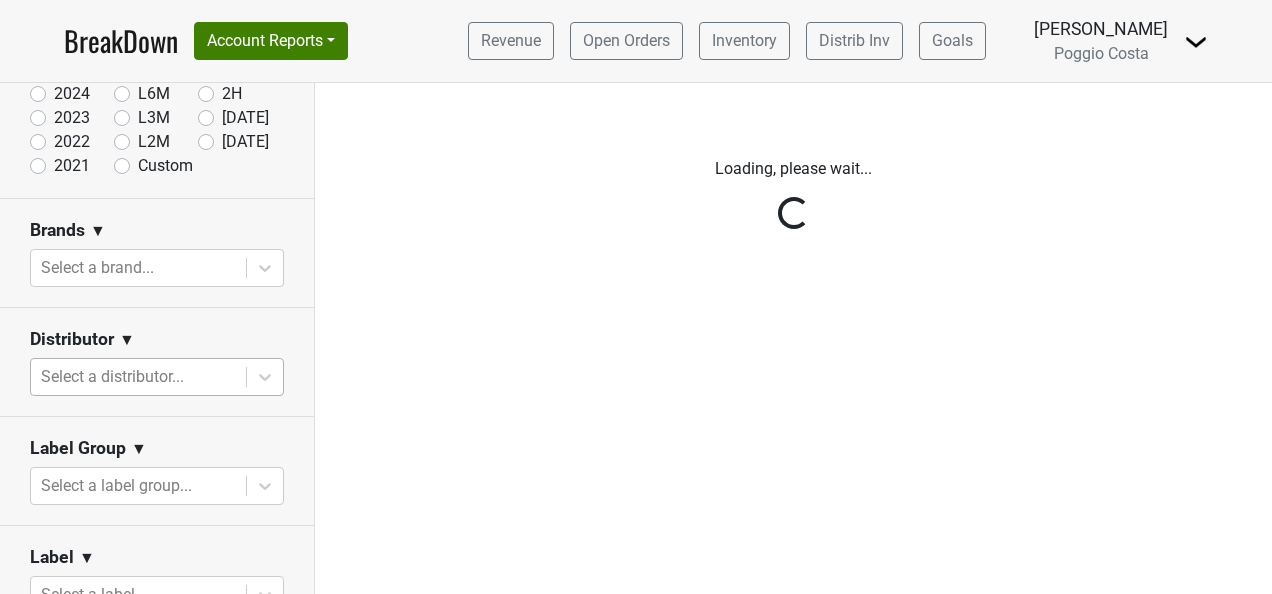 click on "Reset filters Time Period YTD LTM 1H 2024 L6M 2H 2023 L3M Jun '25 2022 L2M Jul '25 2021 Custom Brands ▼ Select a brand... Distributor ▼ Select a distributor... Label Group ▼ Select a label group... Label ▼ Select a label... Premise & Account Type On Off Chain Independent Region ▼ NC - Charlotte Metro SC - NW South Carolina Sales Territory ▼ Select sales territory... Chain ▼ Search for a chain... Performance Table Value Depletions Accounts Velocity PODs Samples Case Revenue Performance Table Types Brand Distributor Label Group Label Sales Territory Chain Account Region Distributor Sales Rep Account Type Premise Type" at bounding box center (157, 338) 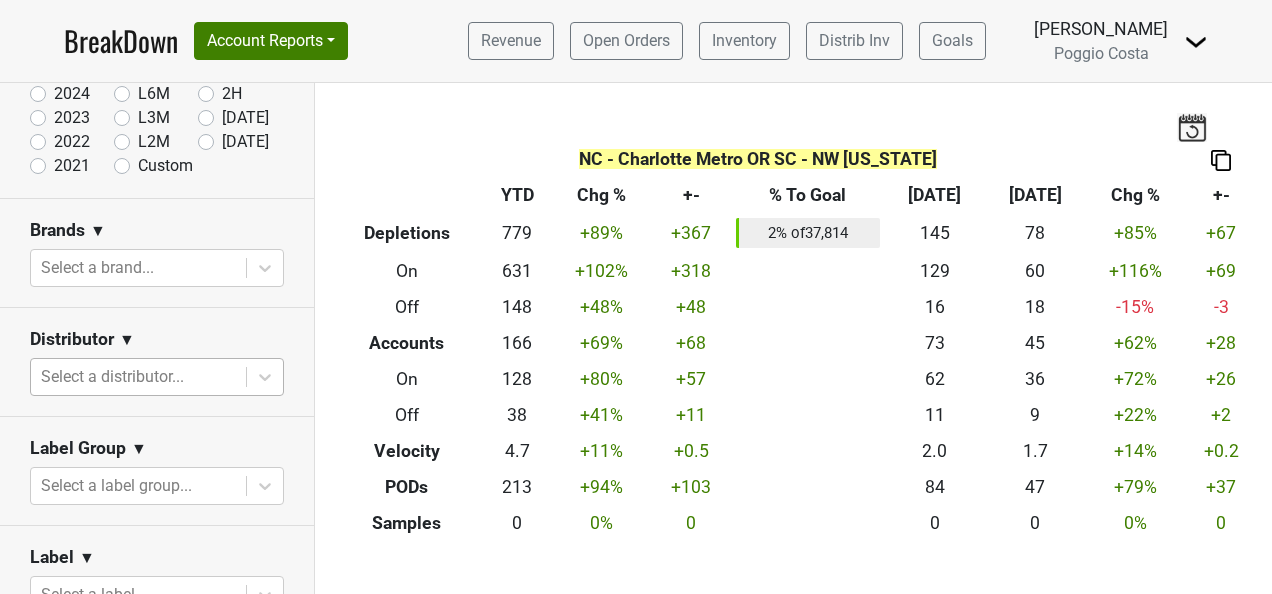 click at bounding box center (138, 377) 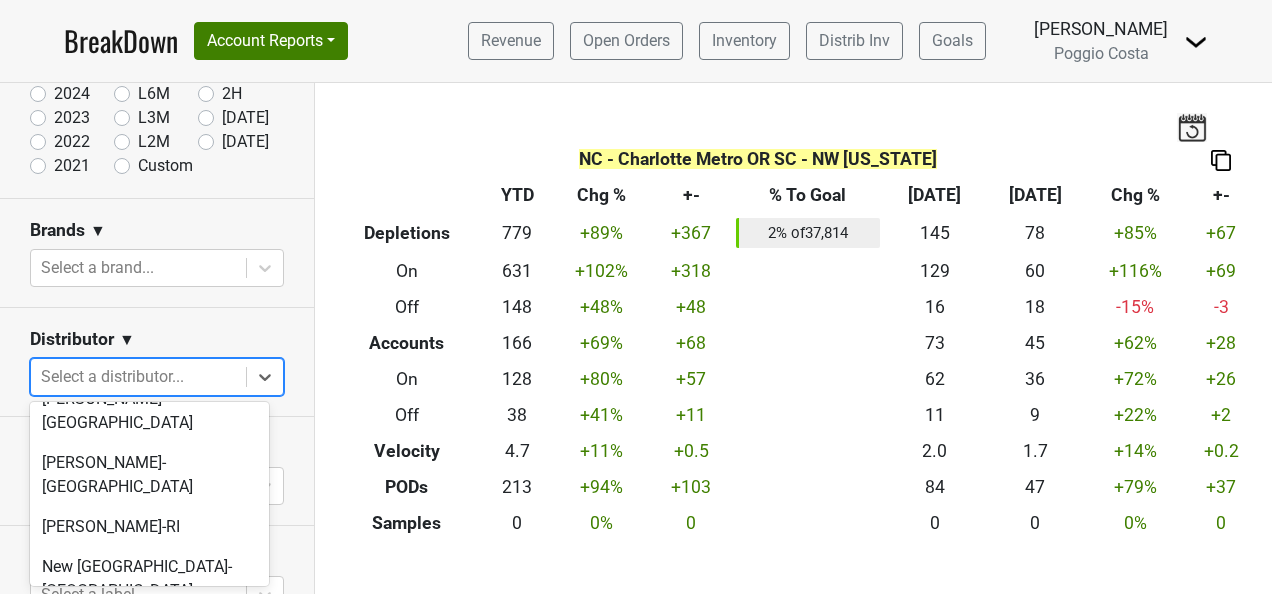 scroll, scrollTop: 1000, scrollLeft: 0, axis: vertical 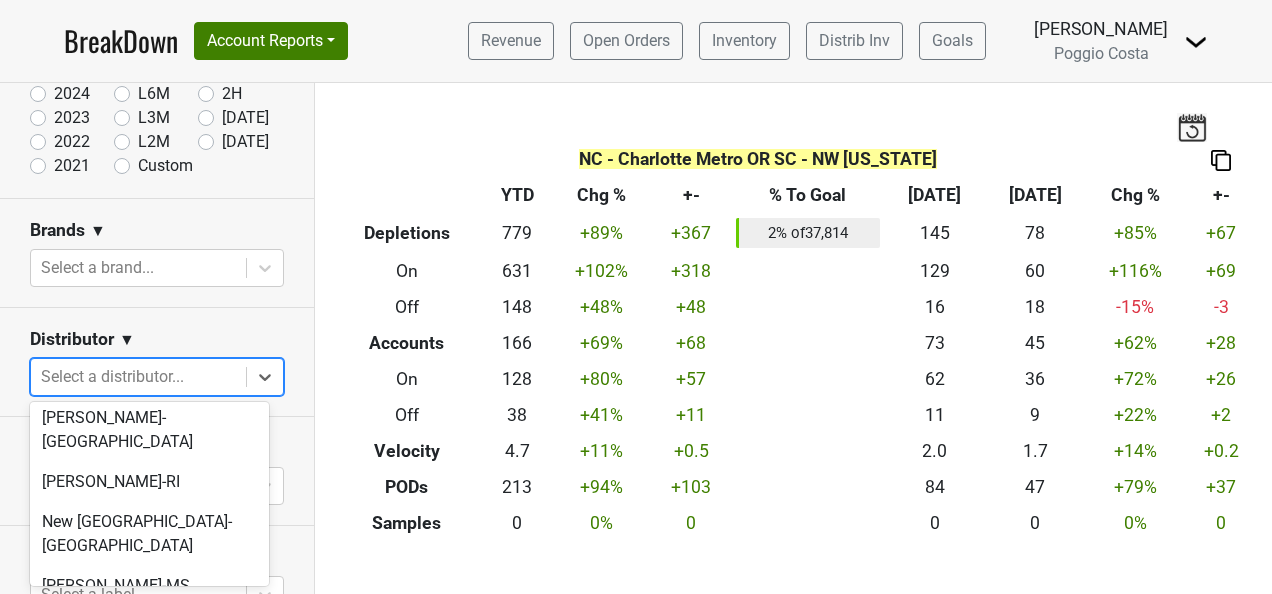 click on "[PERSON_NAME]-CA" at bounding box center (149, 746) 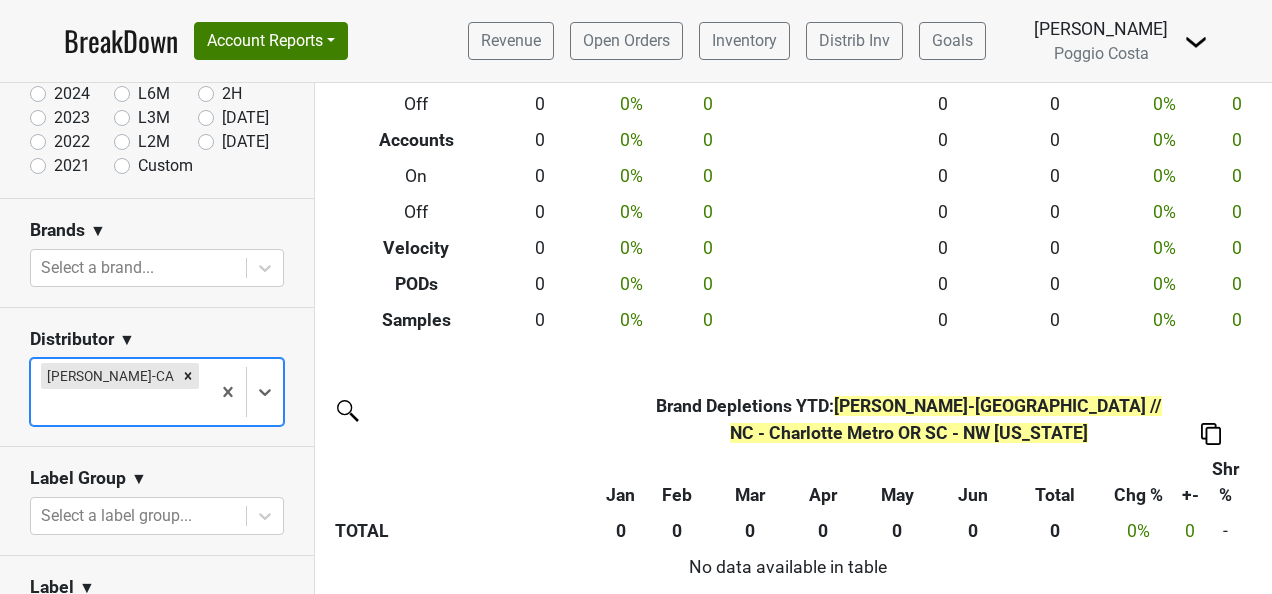 scroll, scrollTop: 200, scrollLeft: 0, axis: vertical 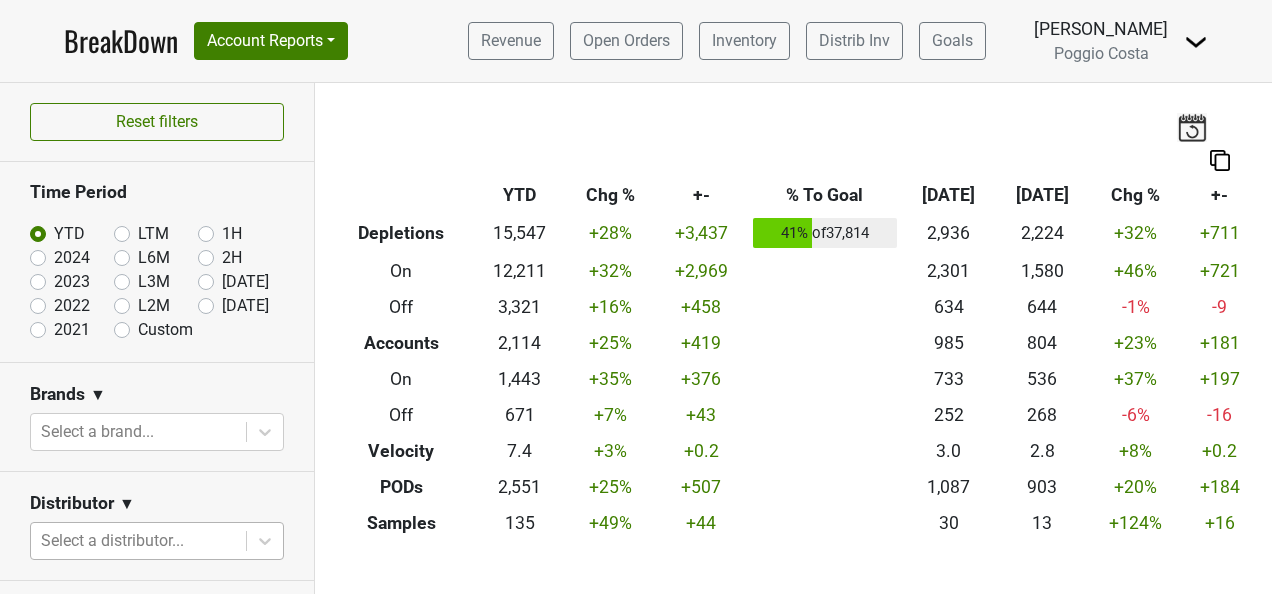 click on "BreakDown
Account Reports
SuperRanker
Map
Award Progress
Chain Compliance
CRM Notes
Revenue
Open Orders
Inventory
Distrib Inv
Poggio Costa YTD" at bounding box center (636, 297) 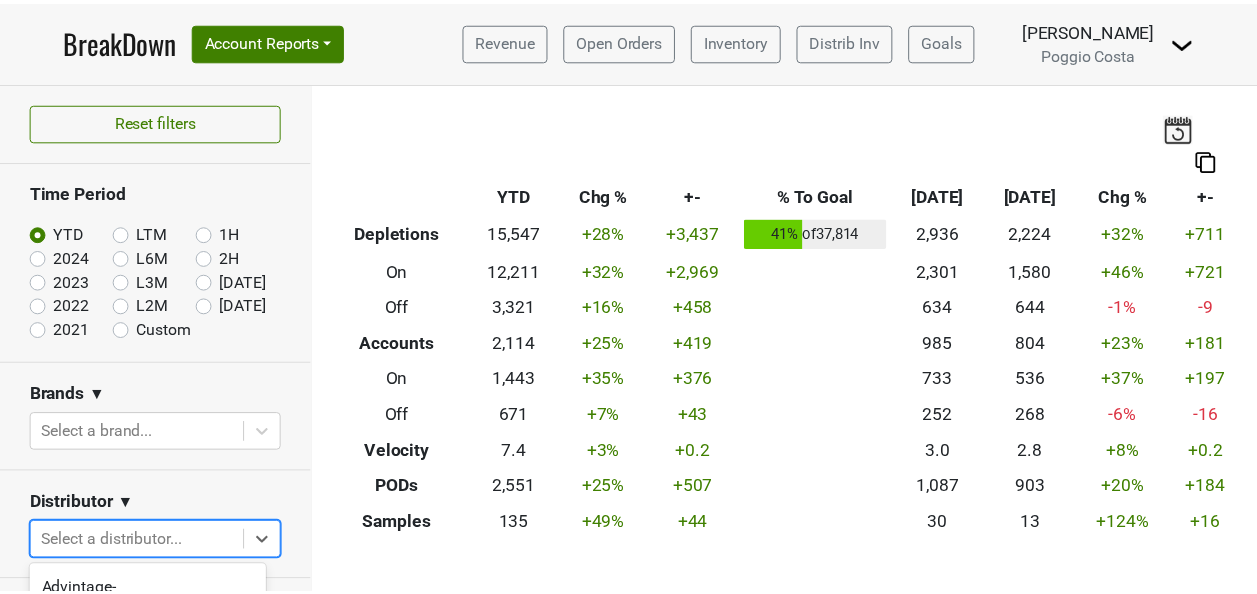 scroll, scrollTop: 272, scrollLeft: 0, axis: vertical 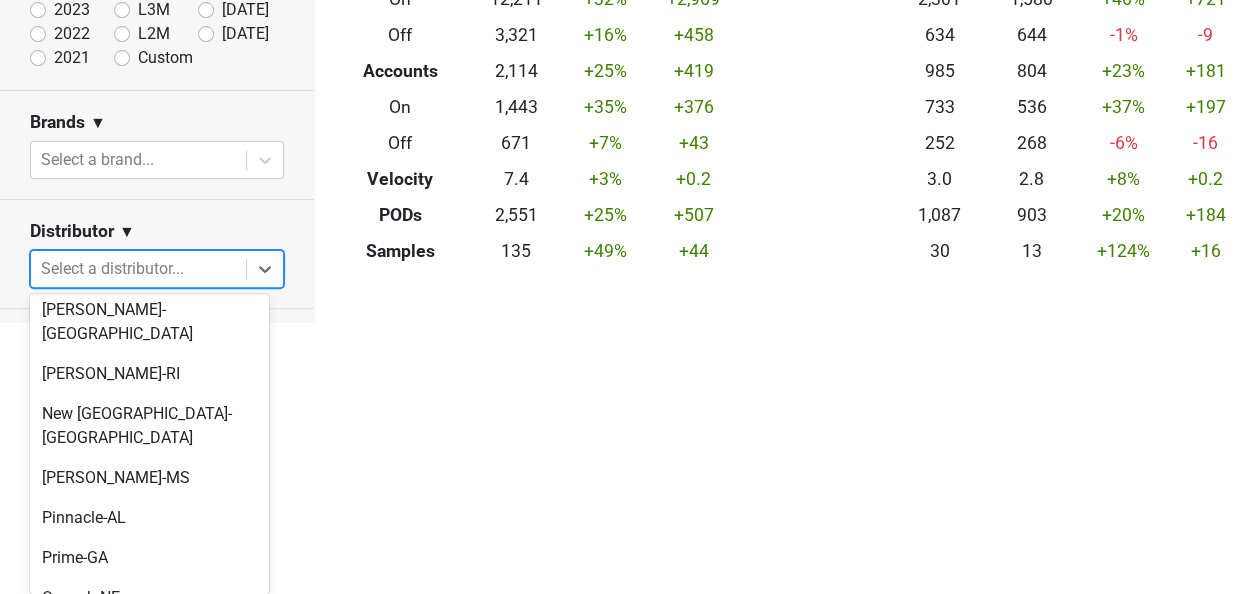 click on "[PERSON_NAME]-CA" at bounding box center (149, 638) 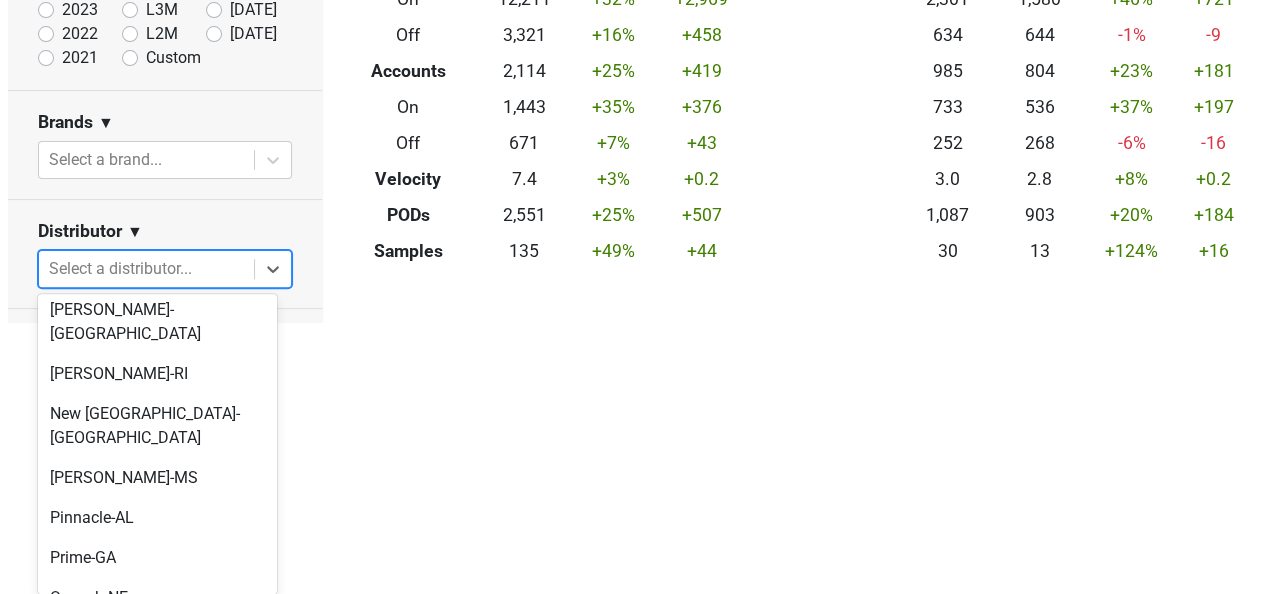 scroll, scrollTop: 0, scrollLeft: 0, axis: both 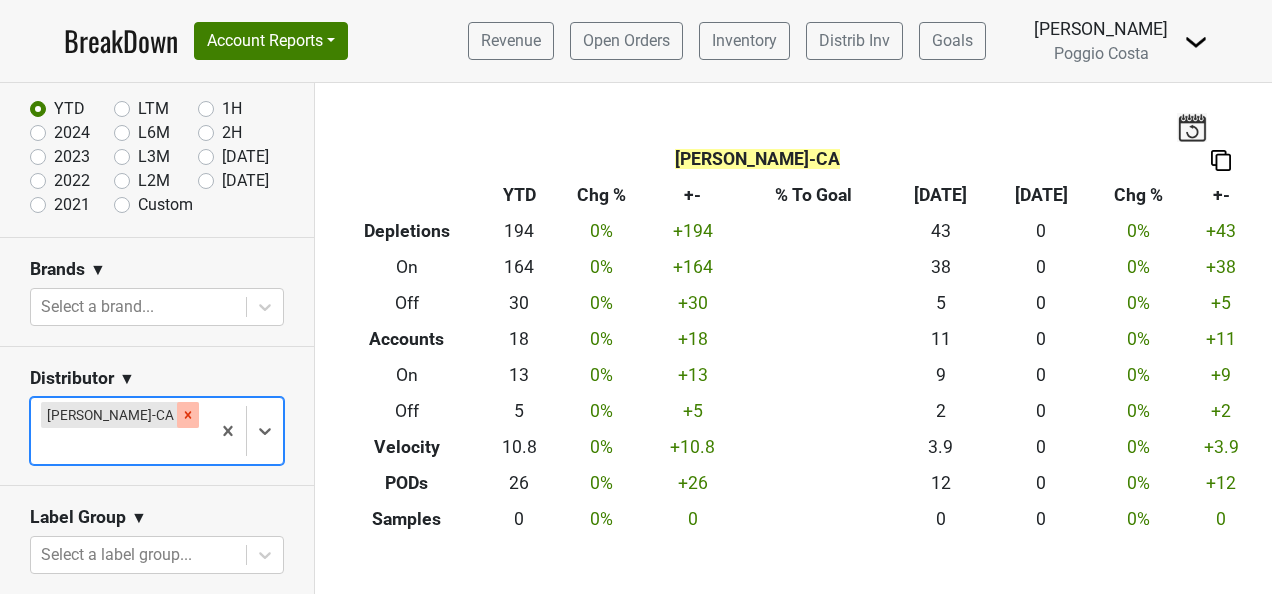 click 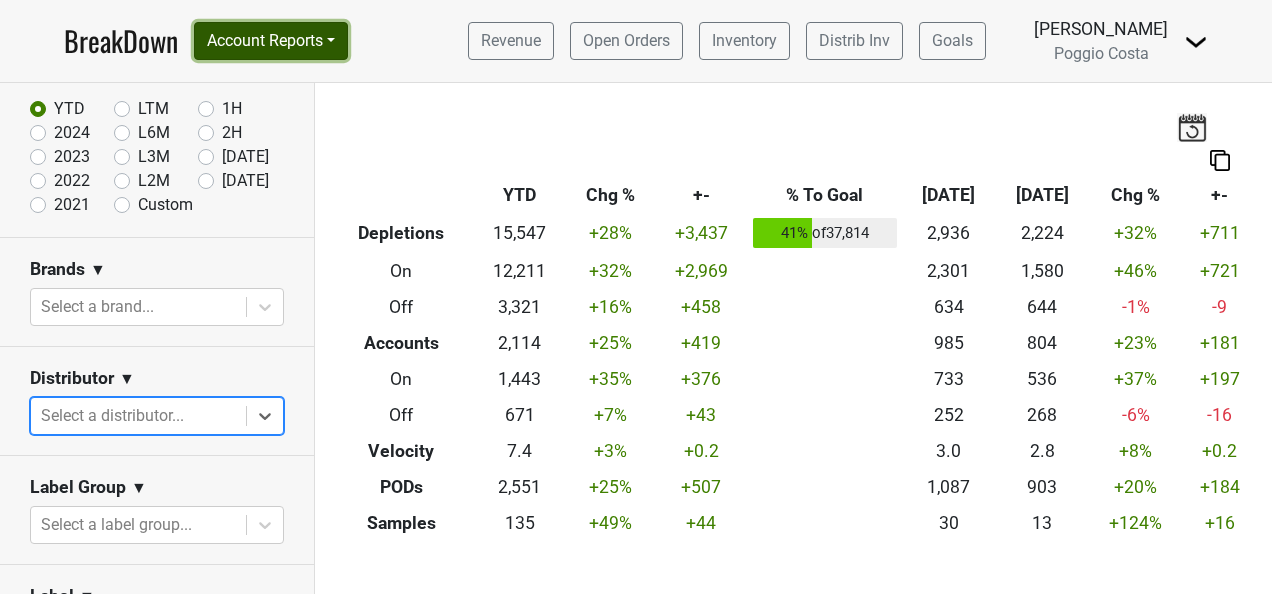 click on "Account Reports" at bounding box center (271, 41) 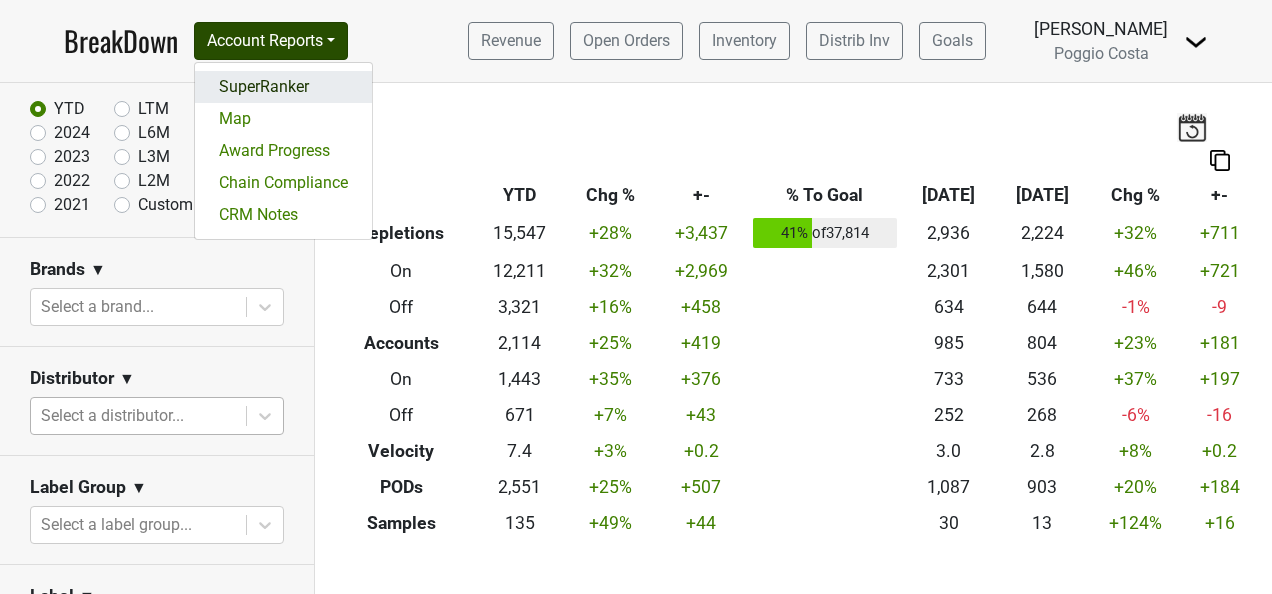 click on "SuperRanker" at bounding box center (283, 87) 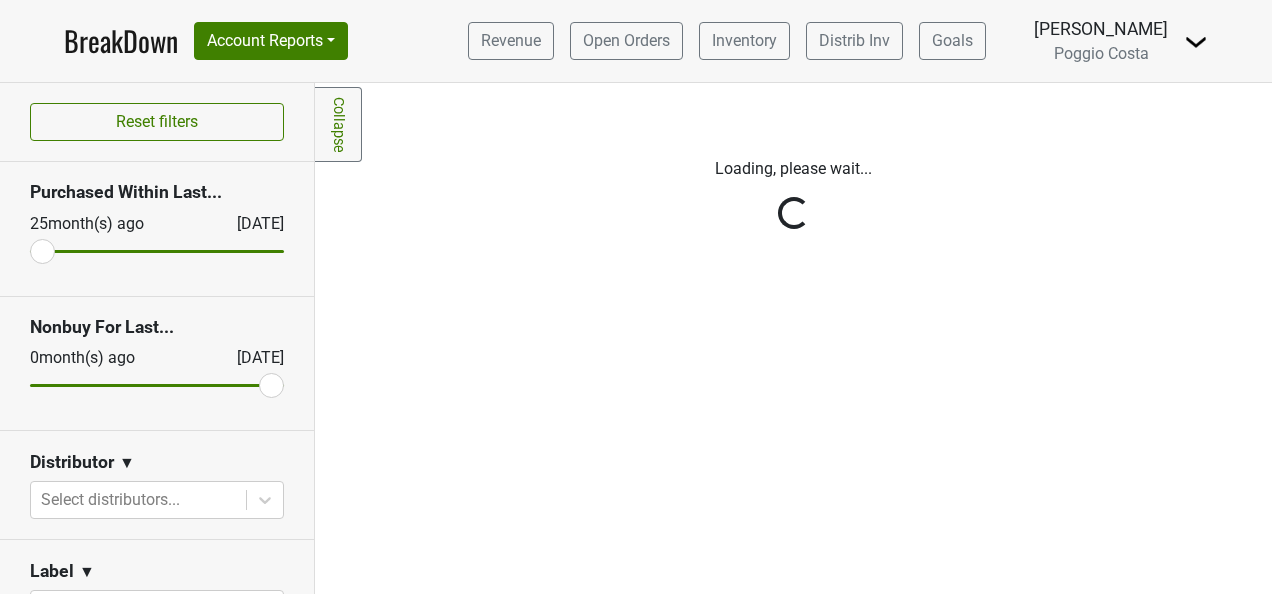 scroll, scrollTop: 0, scrollLeft: 0, axis: both 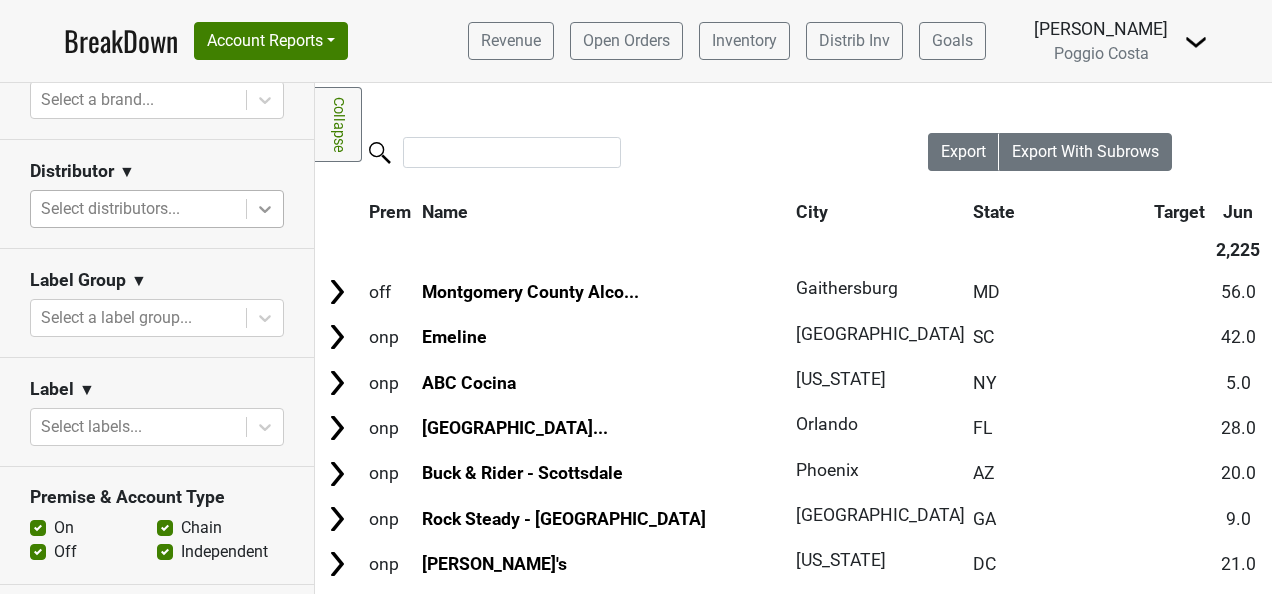 click at bounding box center (265, 209) 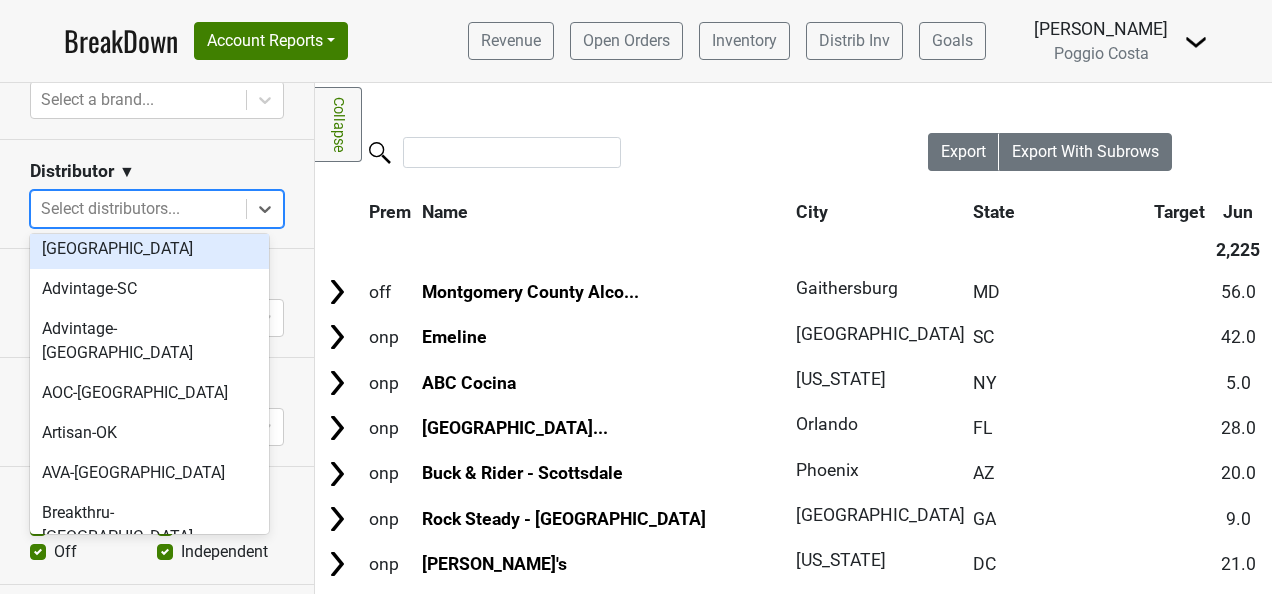 scroll, scrollTop: 0, scrollLeft: 0, axis: both 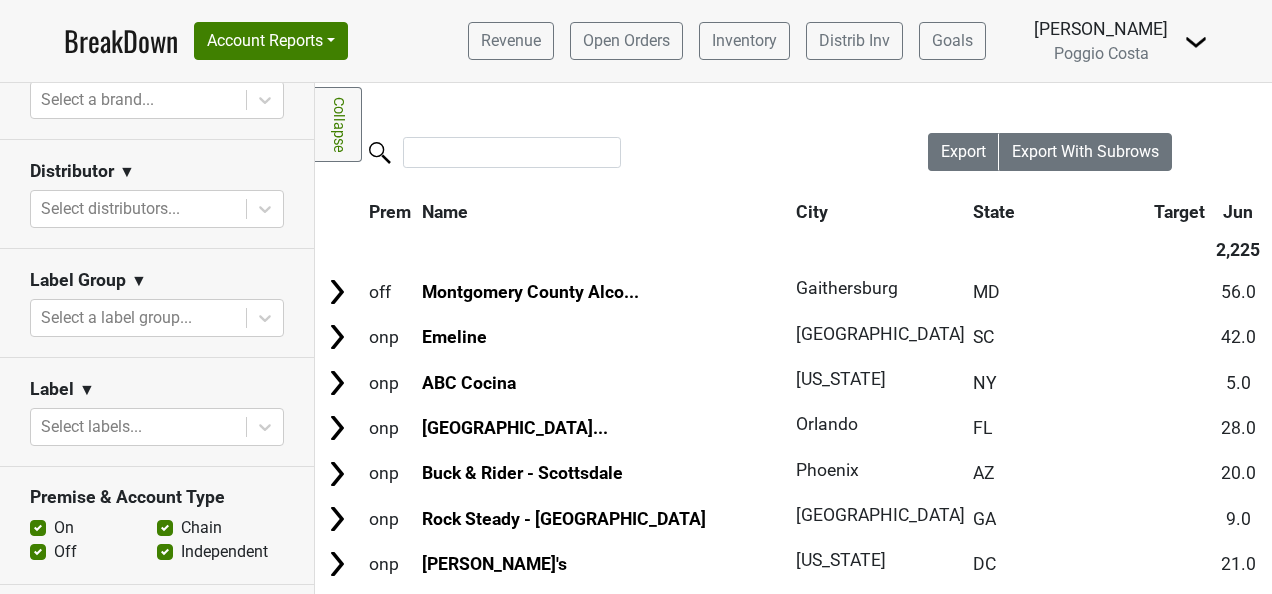 click on "Distributor ▼ Select distributors..." at bounding box center [157, 194] 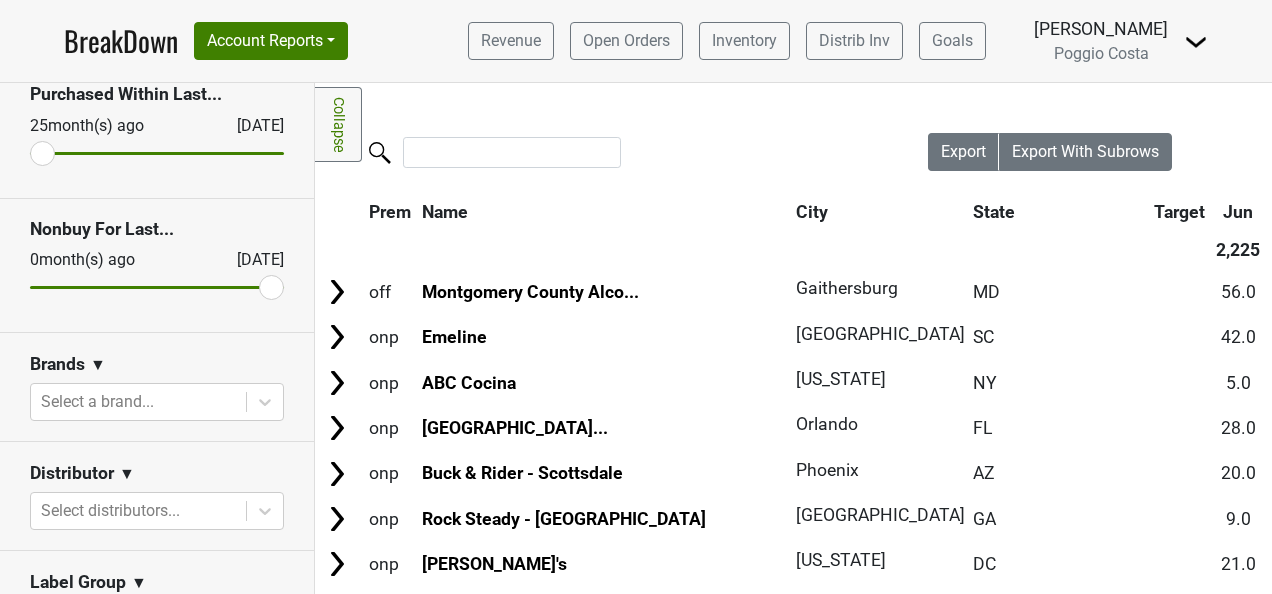 scroll, scrollTop: 0, scrollLeft: 0, axis: both 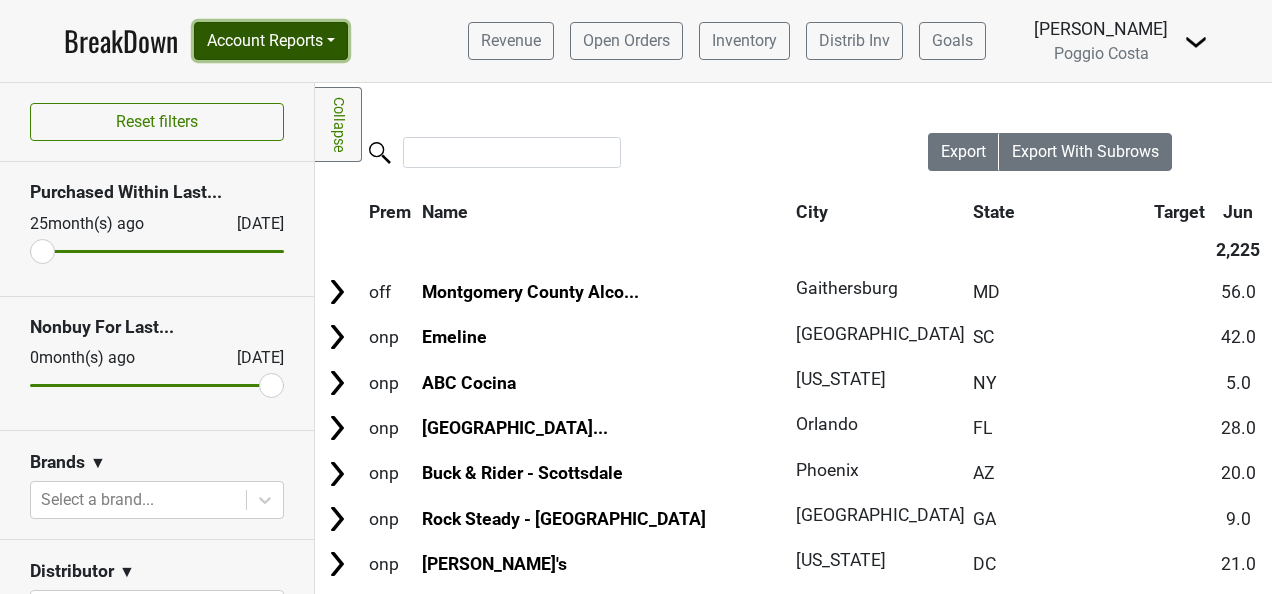 click on "Account Reports" at bounding box center (271, 41) 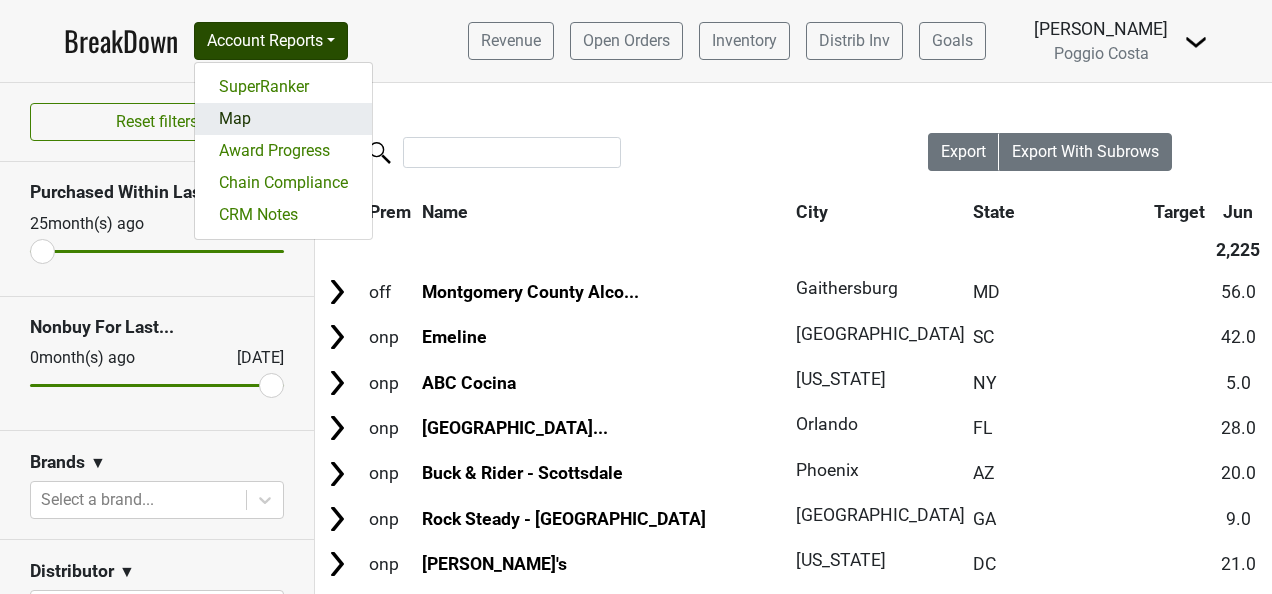 click on "Map" at bounding box center (283, 119) 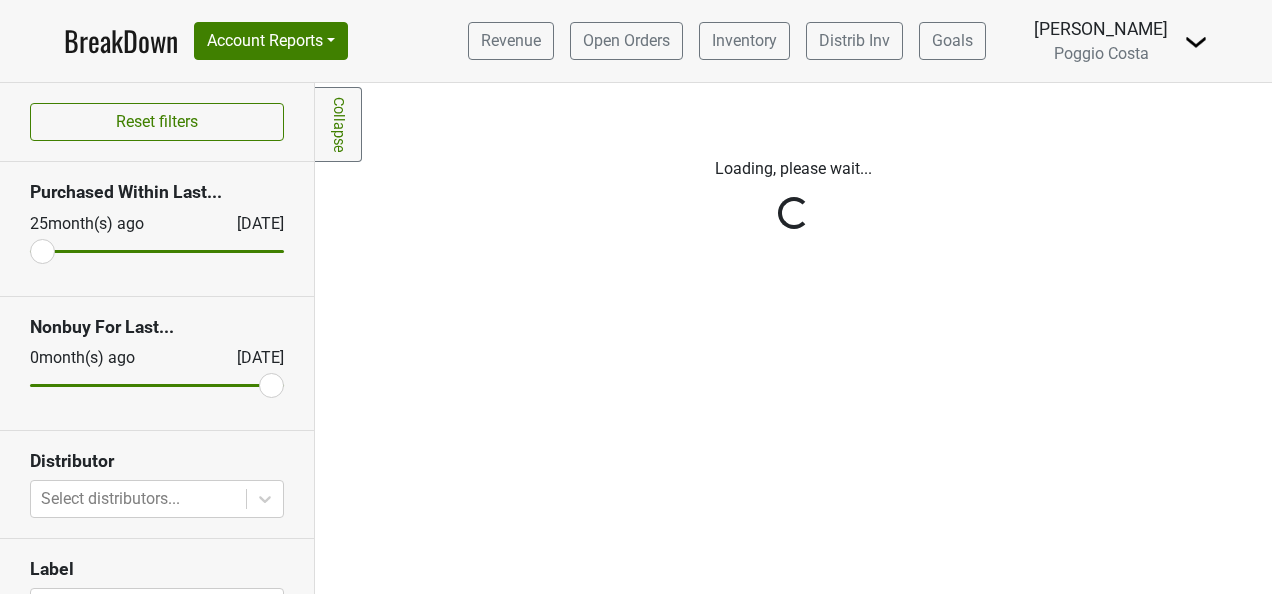 scroll, scrollTop: 0, scrollLeft: 0, axis: both 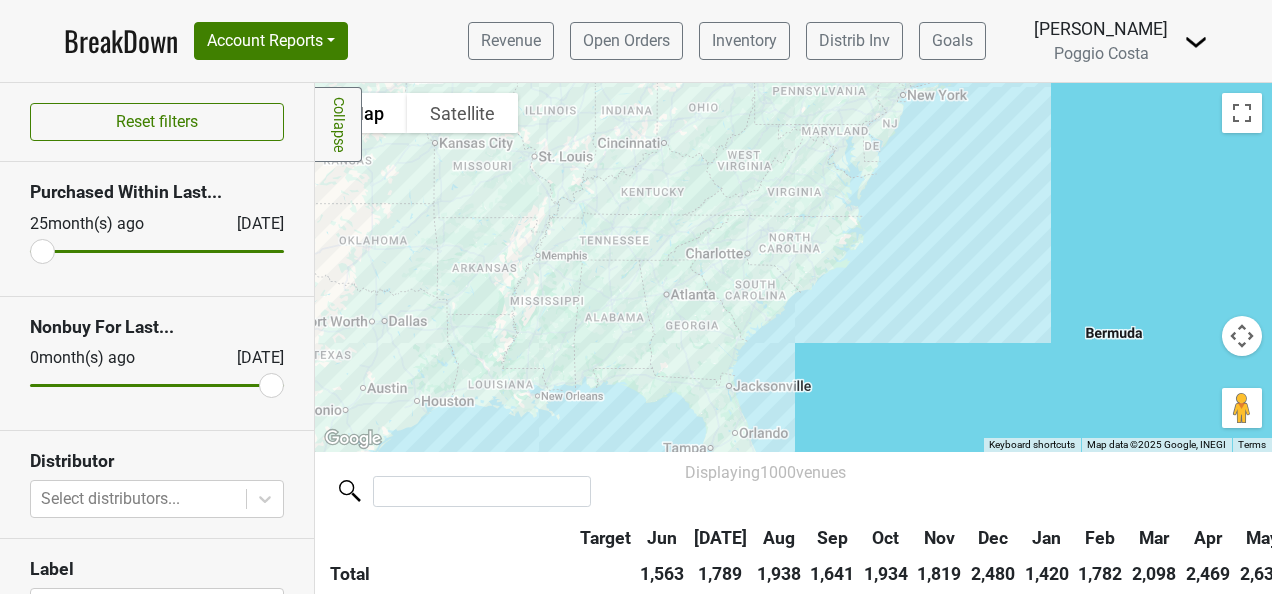drag, startPoint x: 594, startPoint y: 256, endPoint x: 822, endPoint y: 347, distance: 245.4893 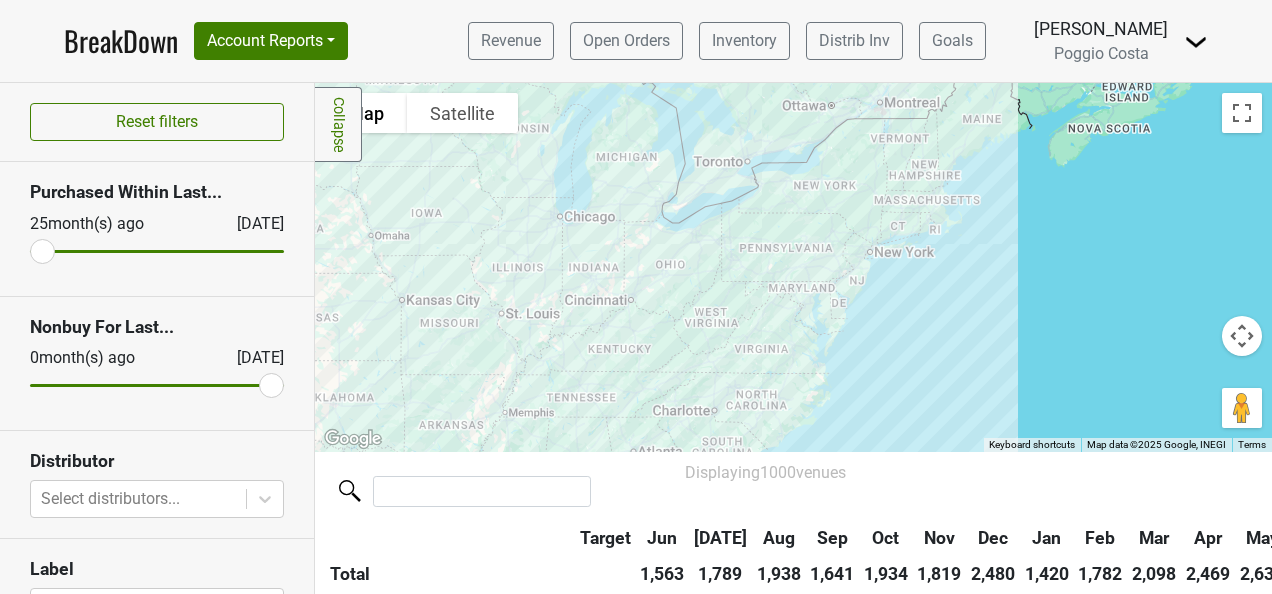 drag, startPoint x: 985, startPoint y: 180, endPoint x: 952, endPoint y: 339, distance: 162.38843 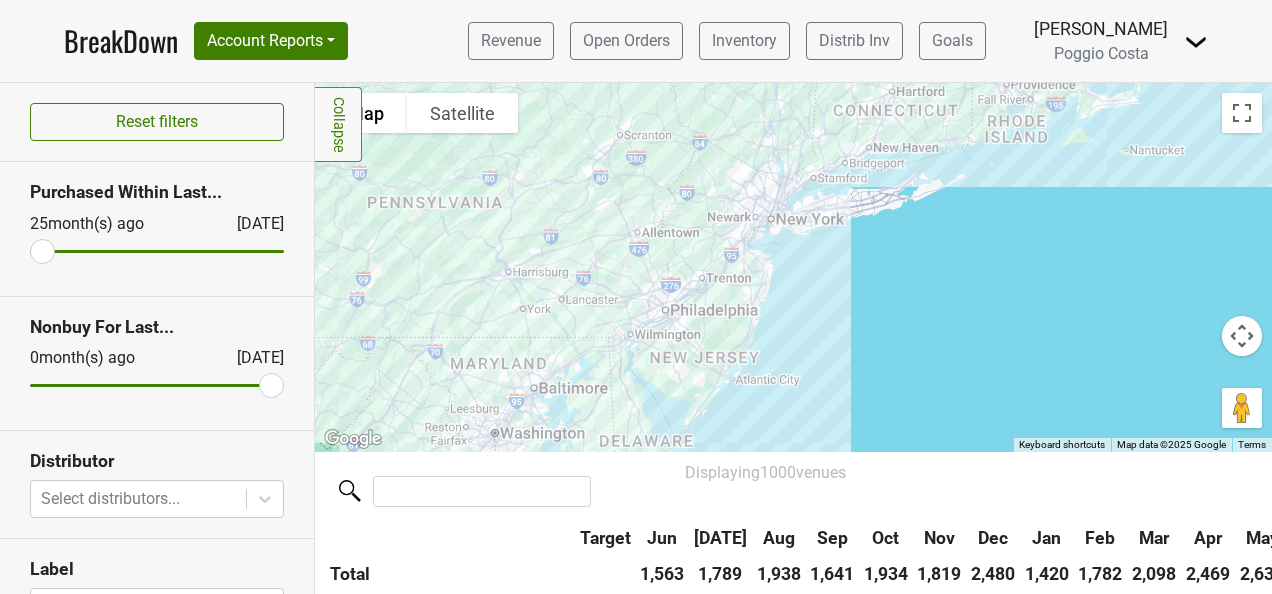 drag, startPoint x: 856, startPoint y: 172, endPoint x: 850, endPoint y: 340, distance: 168.1071 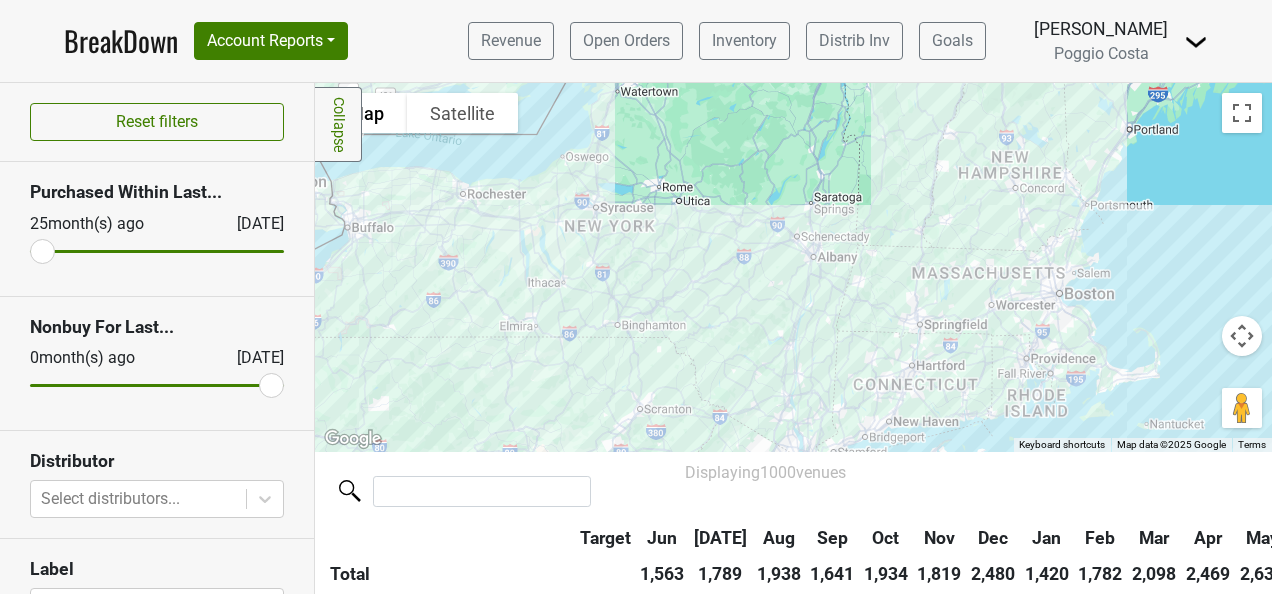 drag, startPoint x: 892, startPoint y: 170, endPoint x: 912, endPoint y: 450, distance: 280.71338 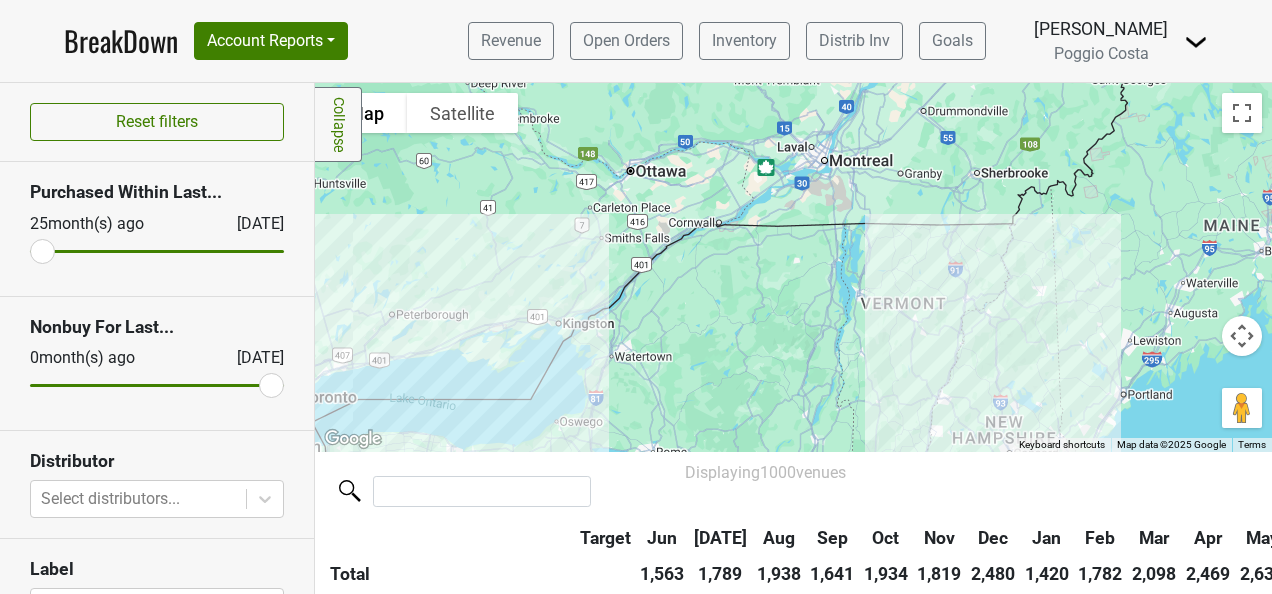 drag, startPoint x: 718, startPoint y: 164, endPoint x: 718, endPoint y: 436, distance: 272 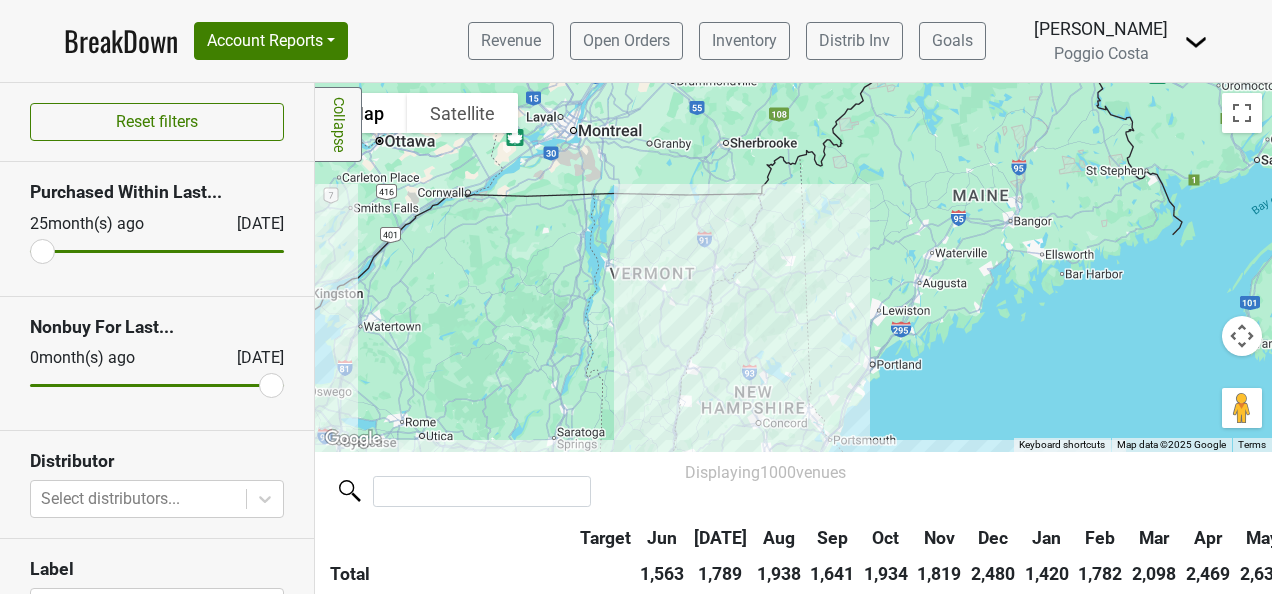 drag, startPoint x: 936, startPoint y: 305, endPoint x: 682, endPoint y: 273, distance: 256.0078 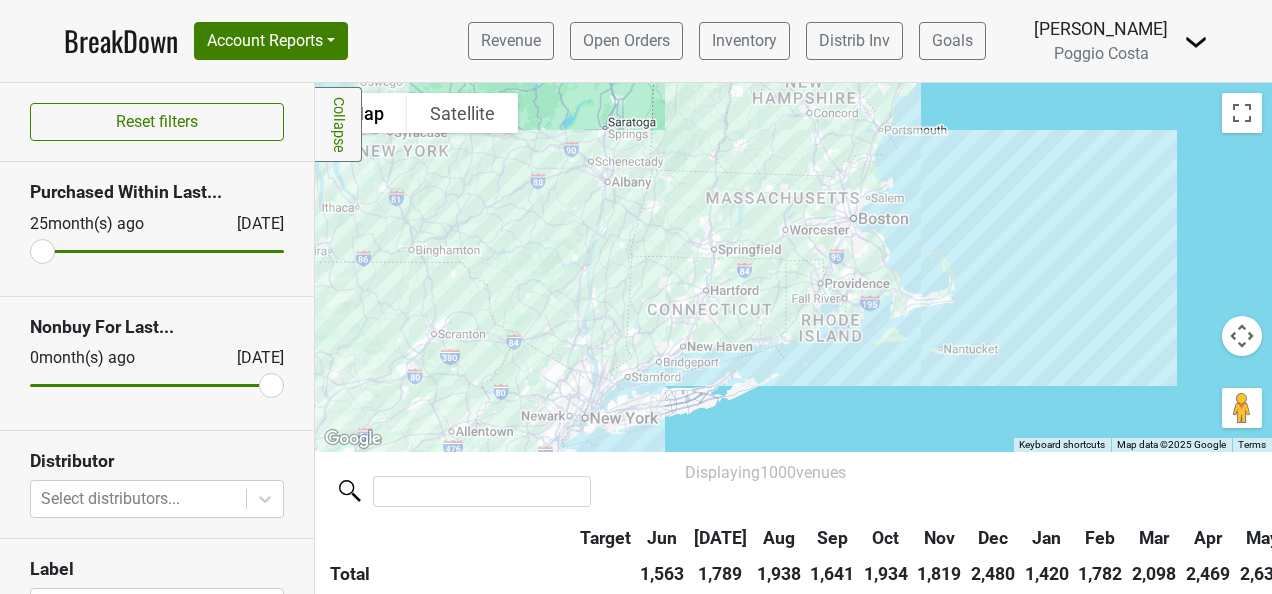 drag, startPoint x: 640, startPoint y: 298, endPoint x: 691, endPoint y: -22, distance: 324.03857 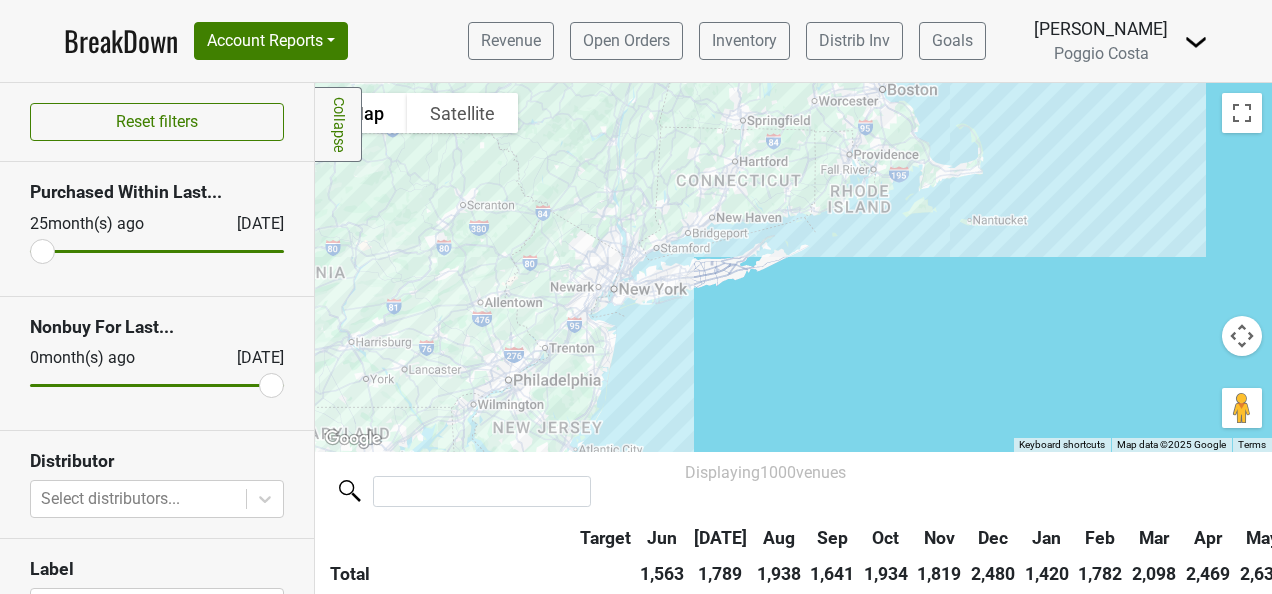 drag, startPoint x: 526, startPoint y: 196, endPoint x: 547, endPoint y: 135, distance: 64.513565 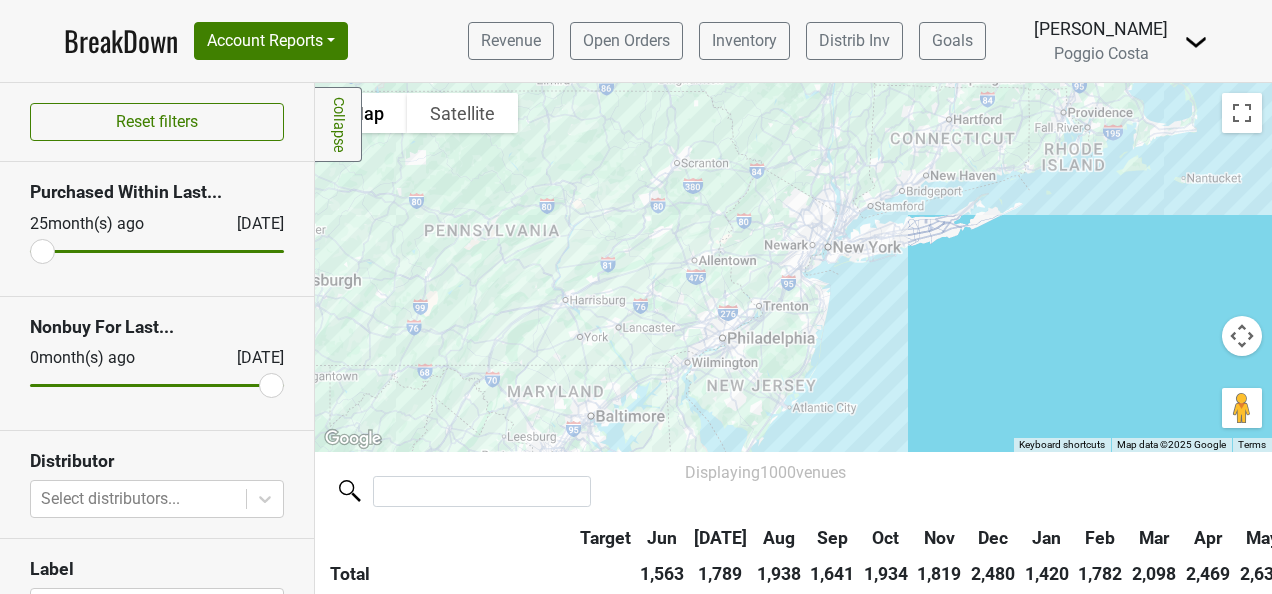 drag, startPoint x: 479, startPoint y: 140, endPoint x: 693, endPoint y: 96, distance: 218.47655 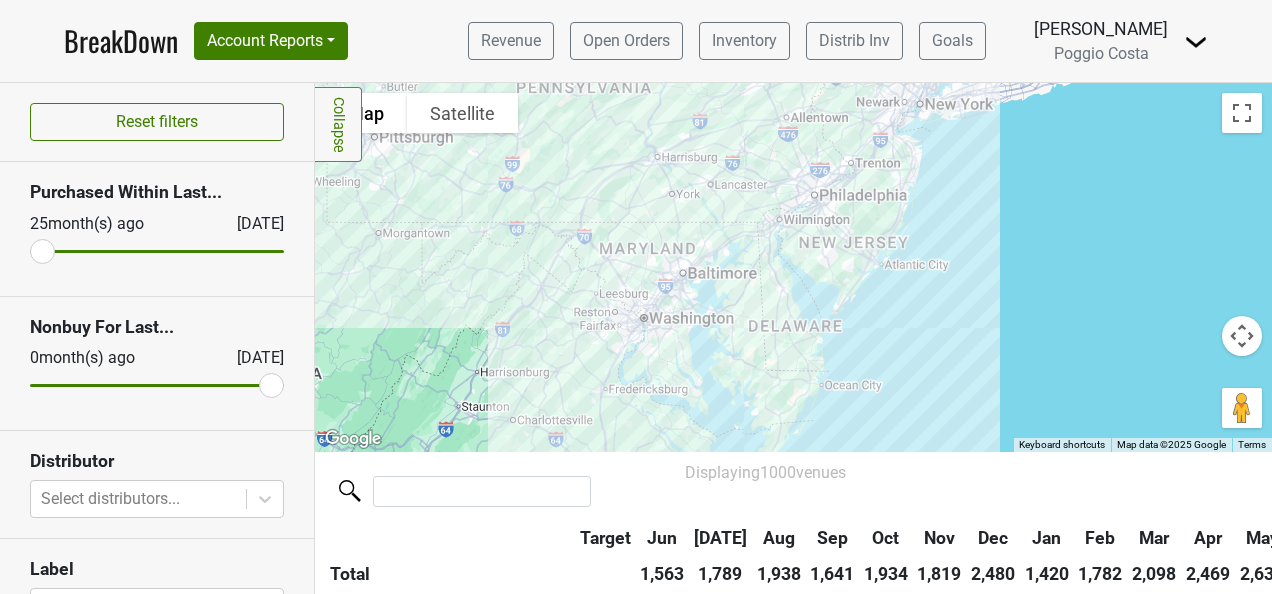 drag, startPoint x: 696, startPoint y: 66, endPoint x: 748, endPoint y: -7, distance: 89.62701 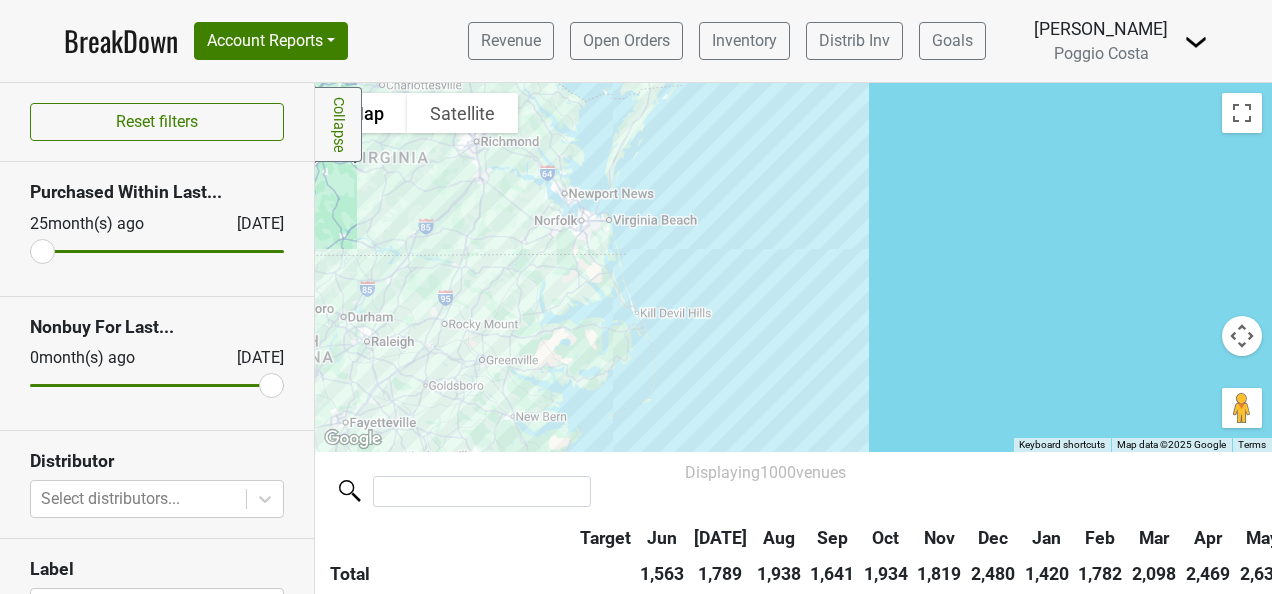 drag, startPoint x: 926, startPoint y: 406, endPoint x: 795, endPoint y: 69, distance: 361.56604 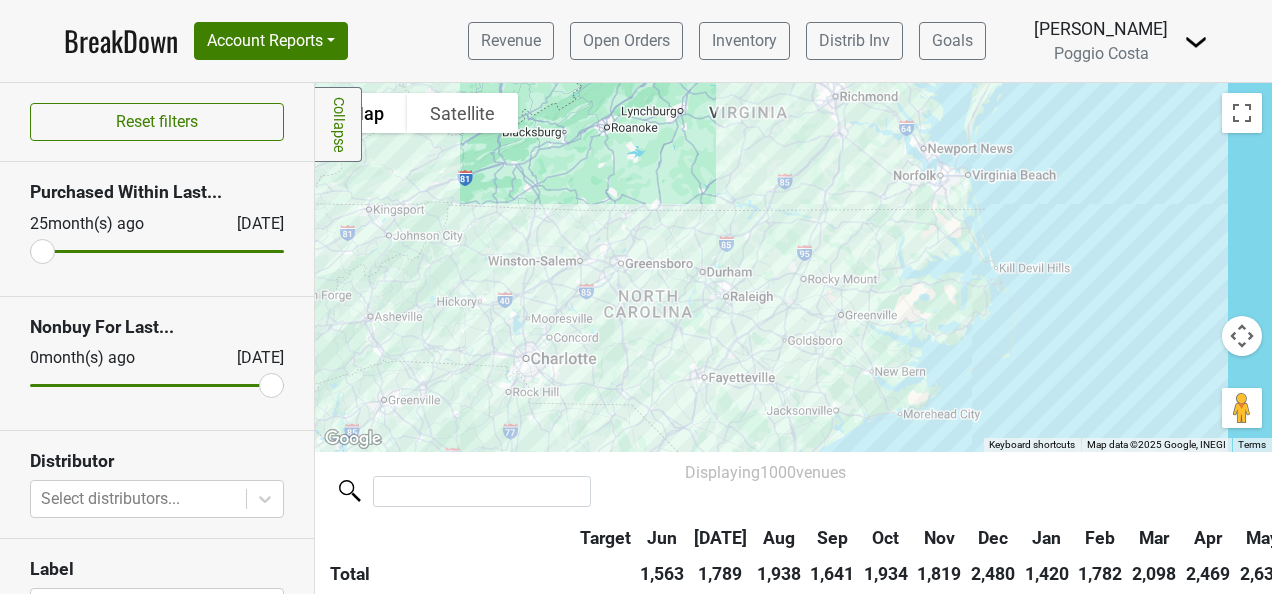 drag, startPoint x: 667, startPoint y: 339, endPoint x: 1036, endPoint y: 294, distance: 371.73376 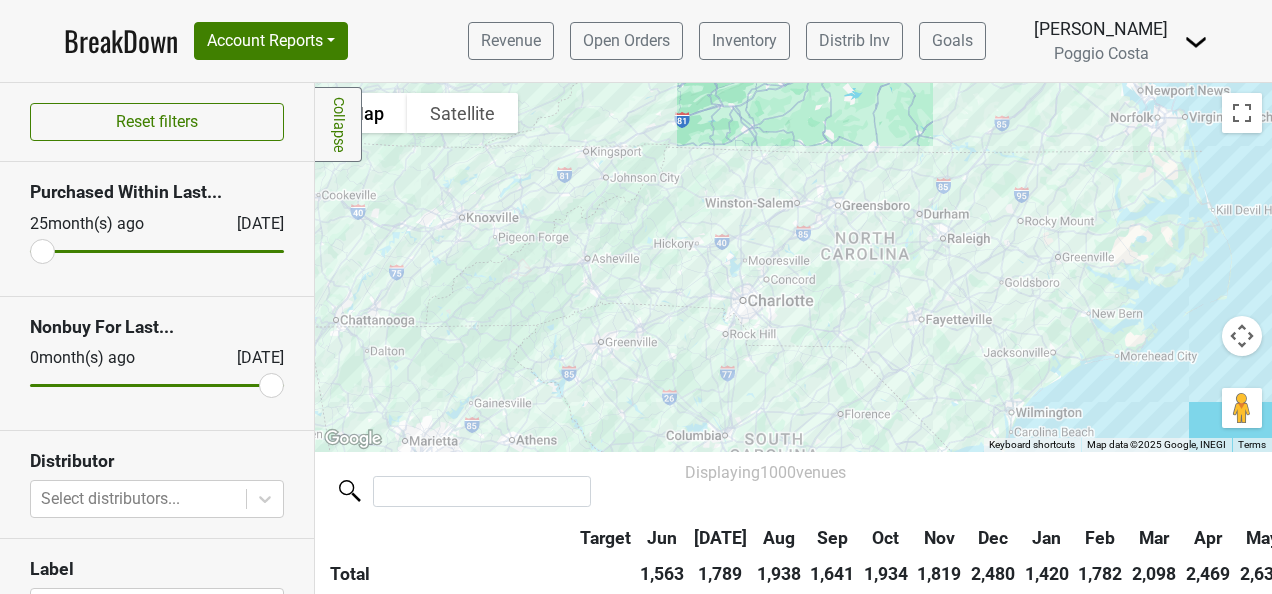 drag, startPoint x: 936, startPoint y: 368, endPoint x: 1150, endPoint y: 309, distance: 221.98424 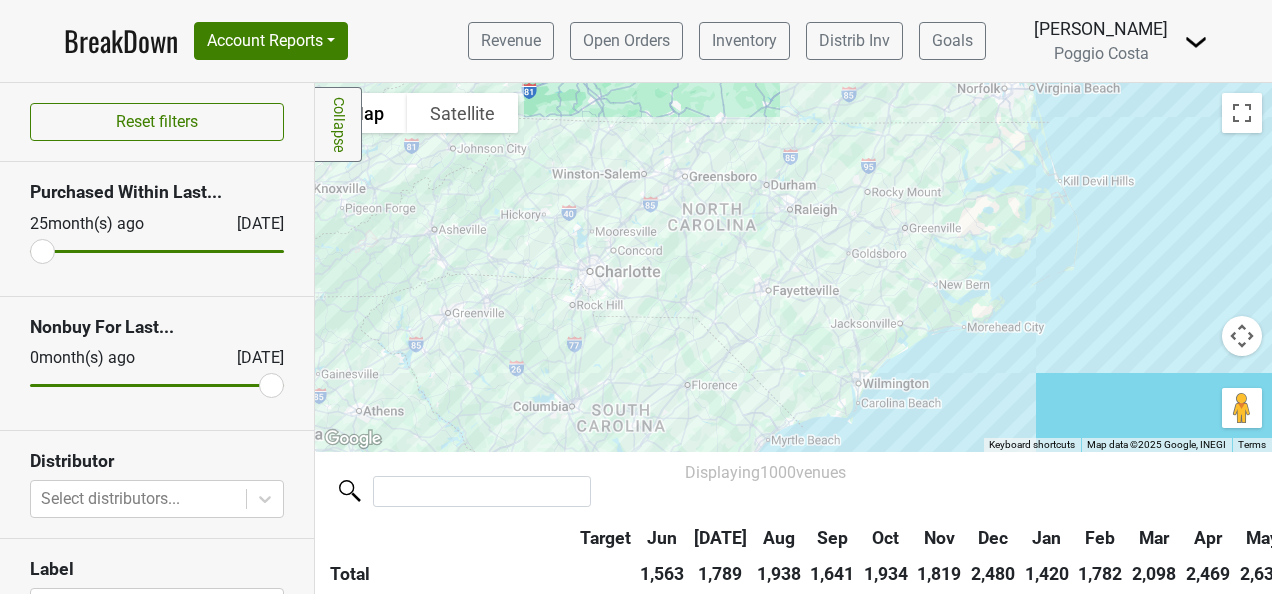 drag, startPoint x: 1151, startPoint y: 357, endPoint x: 998, endPoint y: 326, distance: 156.10893 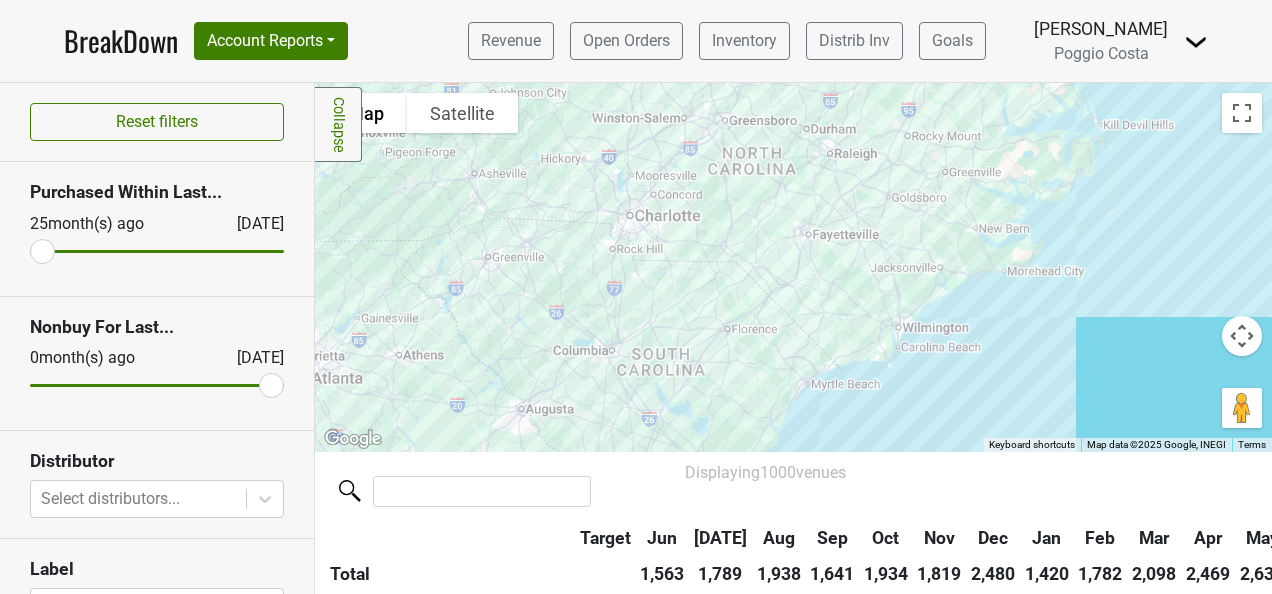 drag, startPoint x: 892, startPoint y: 333, endPoint x: 932, endPoint y: 275, distance: 70.45566 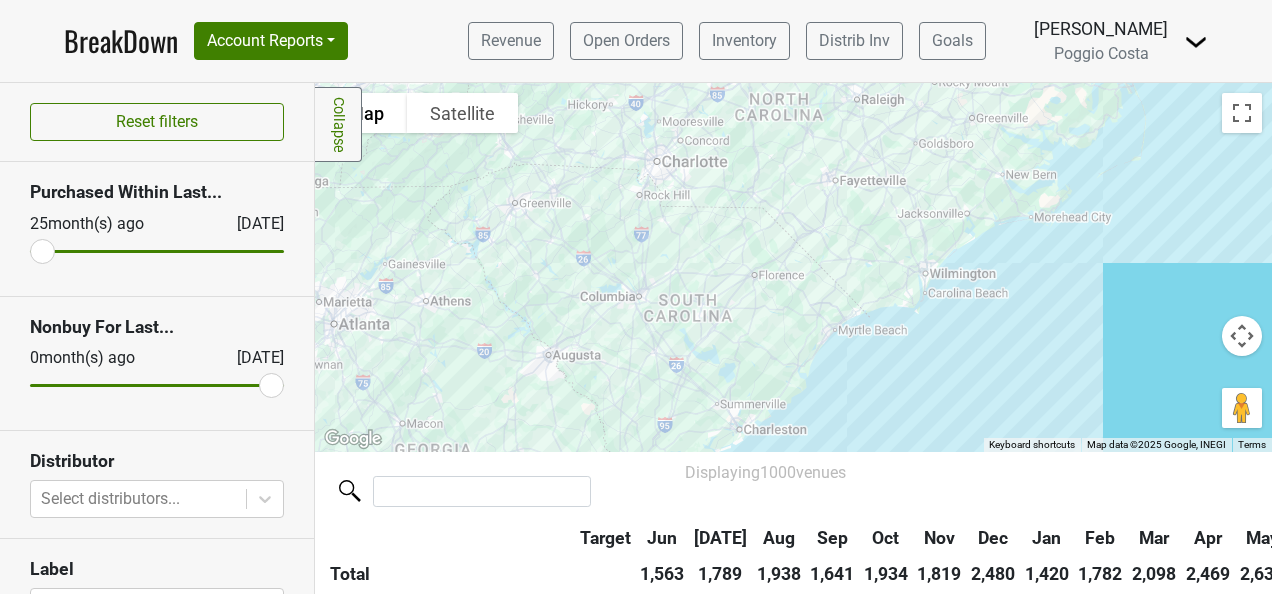 drag, startPoint x: 926, startPoint y: 414, endPoint x: 955, endPoint y: 358, distance: 63.06346 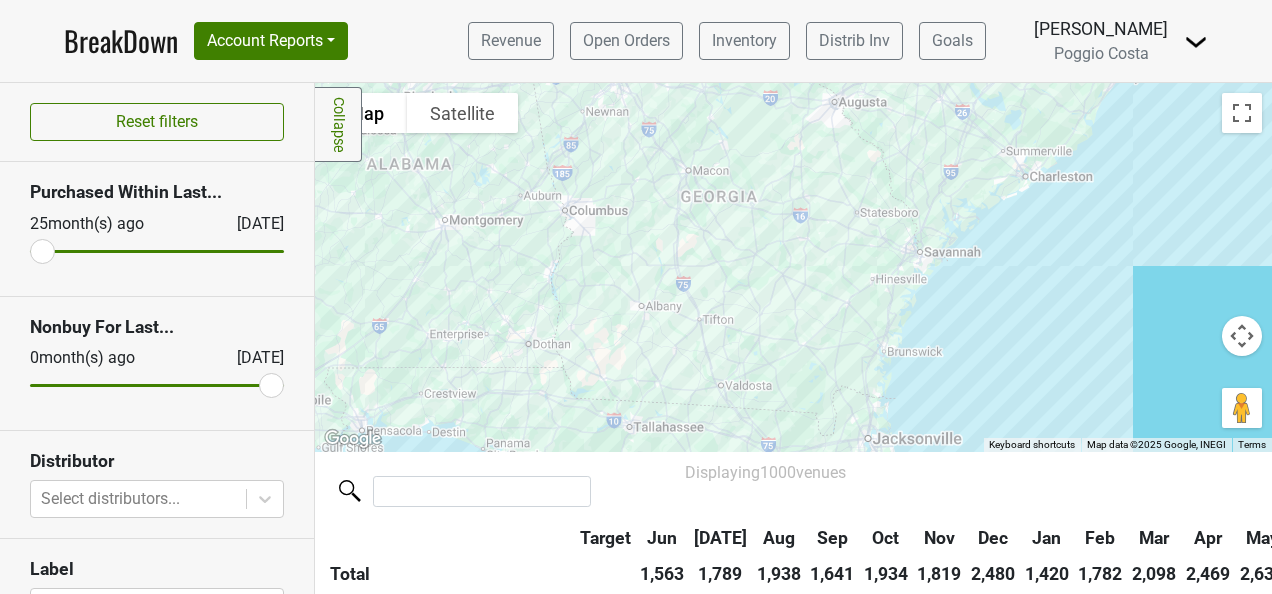drag, startPoint x: 888, startPoint y: 372, endPoint x: 1180, endPoint y: 125, distance: 382.45654 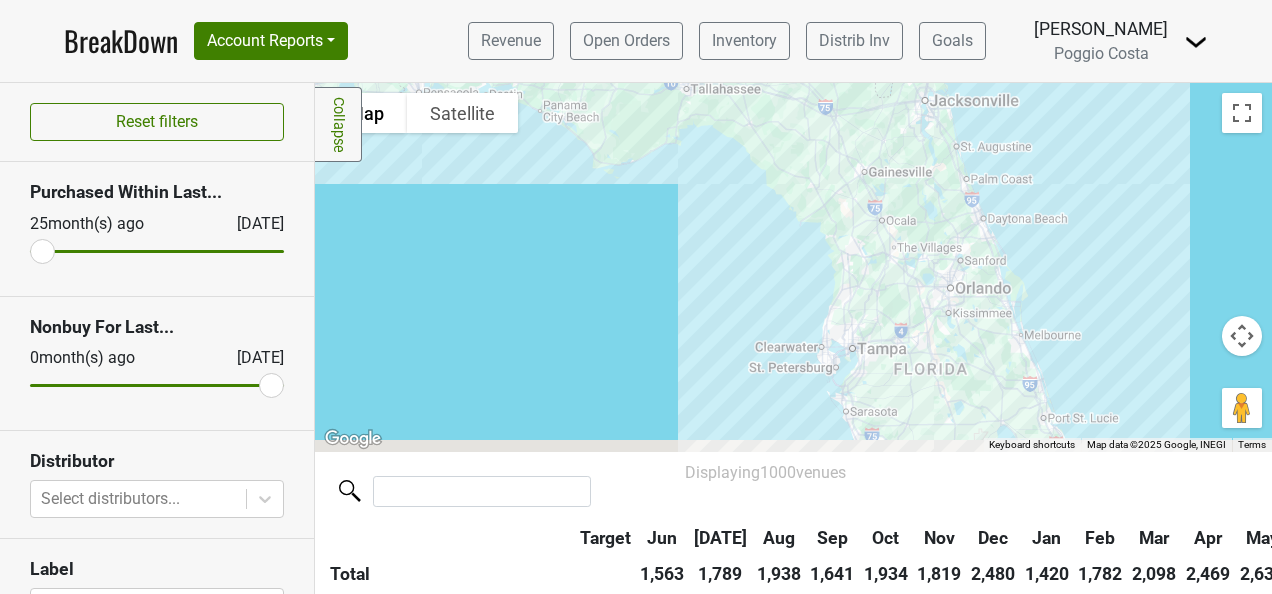 drag, startPoint x: 756, startPoint y: 155, endPoint x: 774, endPoint y: -26, distance: 181.89282 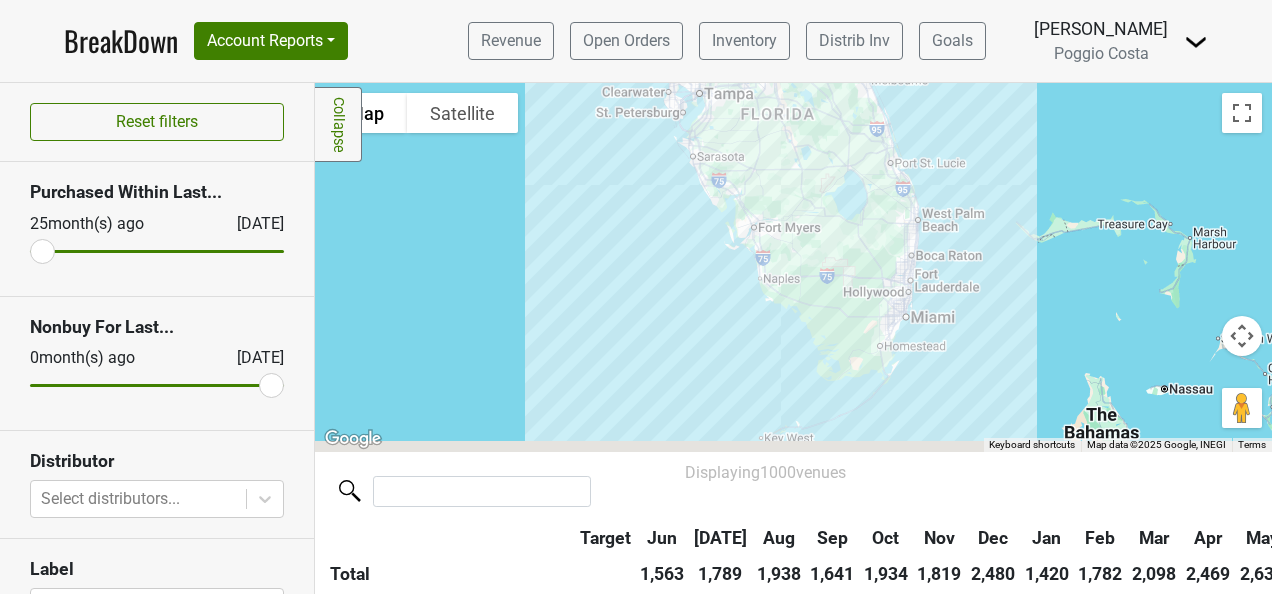 drag, startPoint x: 1011, startPoint y: 364, endPoint x: 858, endPoint y: 108, distance: 298.23648 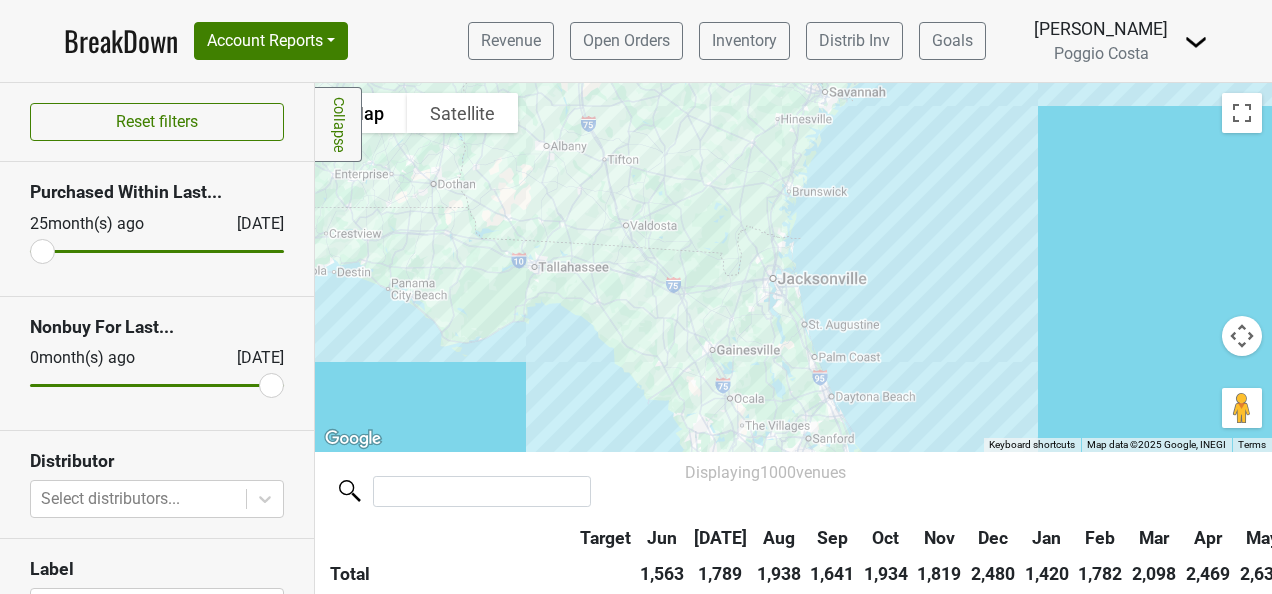 drag, startPoint x: 812, startPoint y: 184, endPoint x: 813, endPoint y: 620, distance: 436.00116 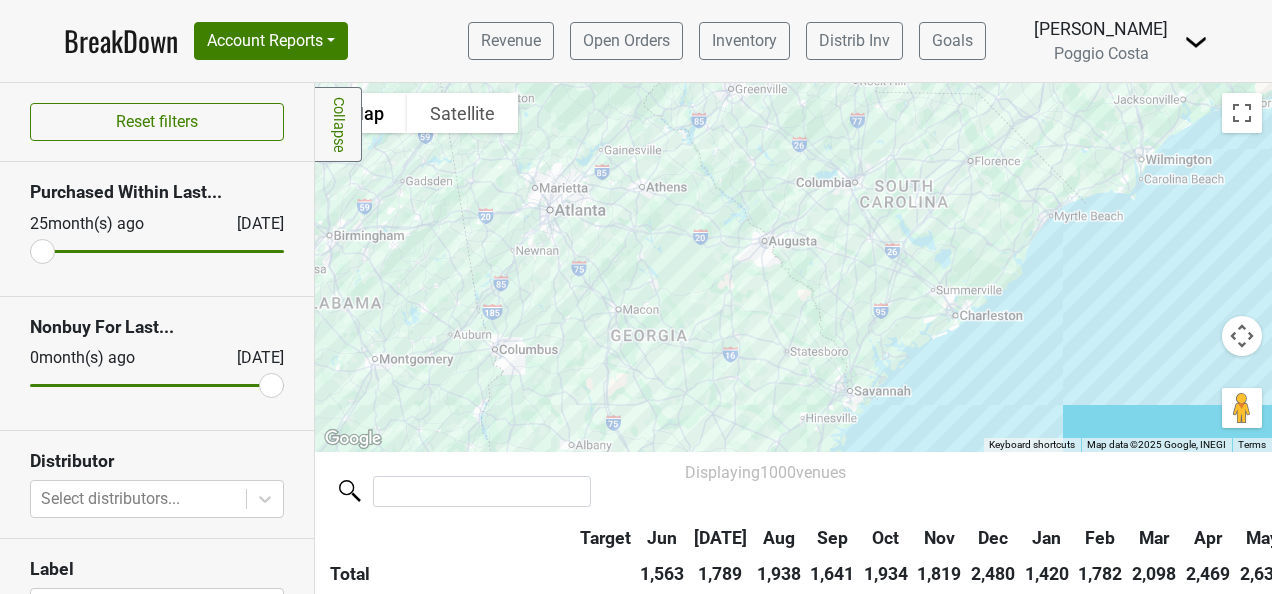 drag, startPoint x: 690, startPoint y: 282, endPoint x: 713, endPoint y: 522, distance: 241.09956 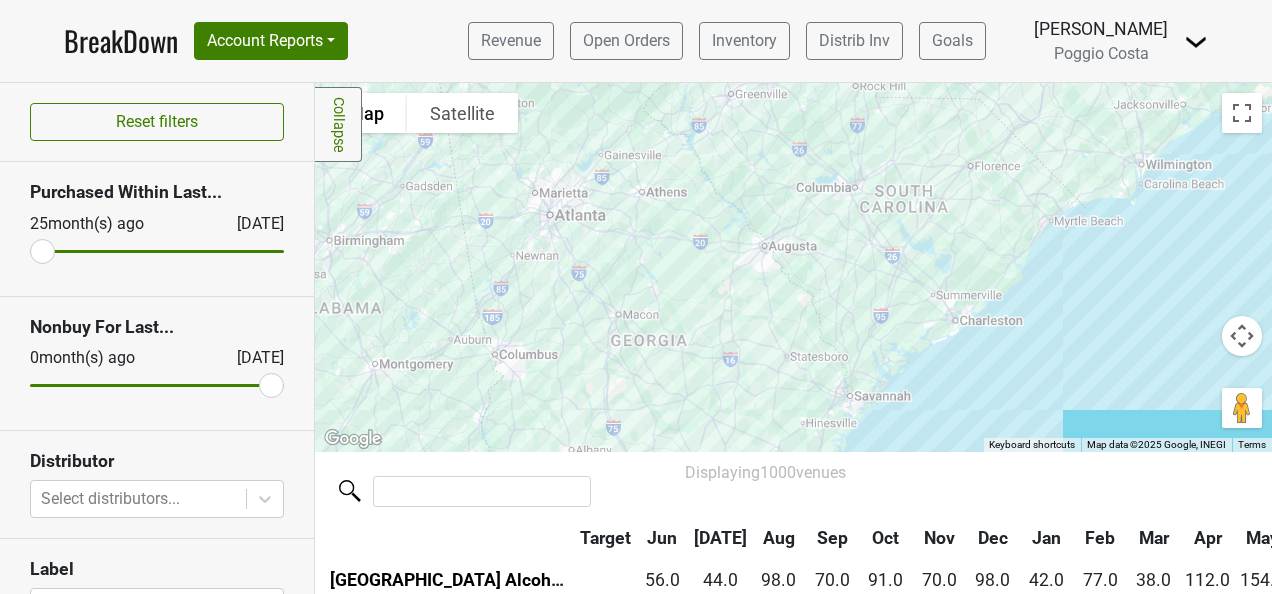 scroll, scrollTop: 0, scrollLeft: 0, axis: both 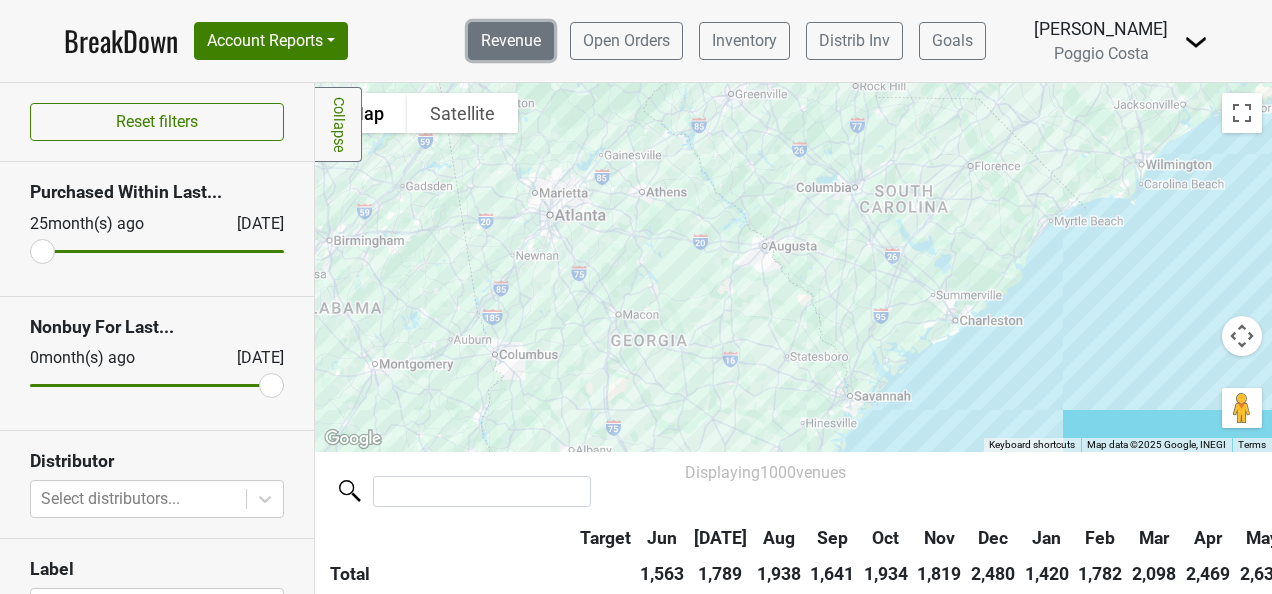 click on "Revenue" at bounding box center [511, 41] 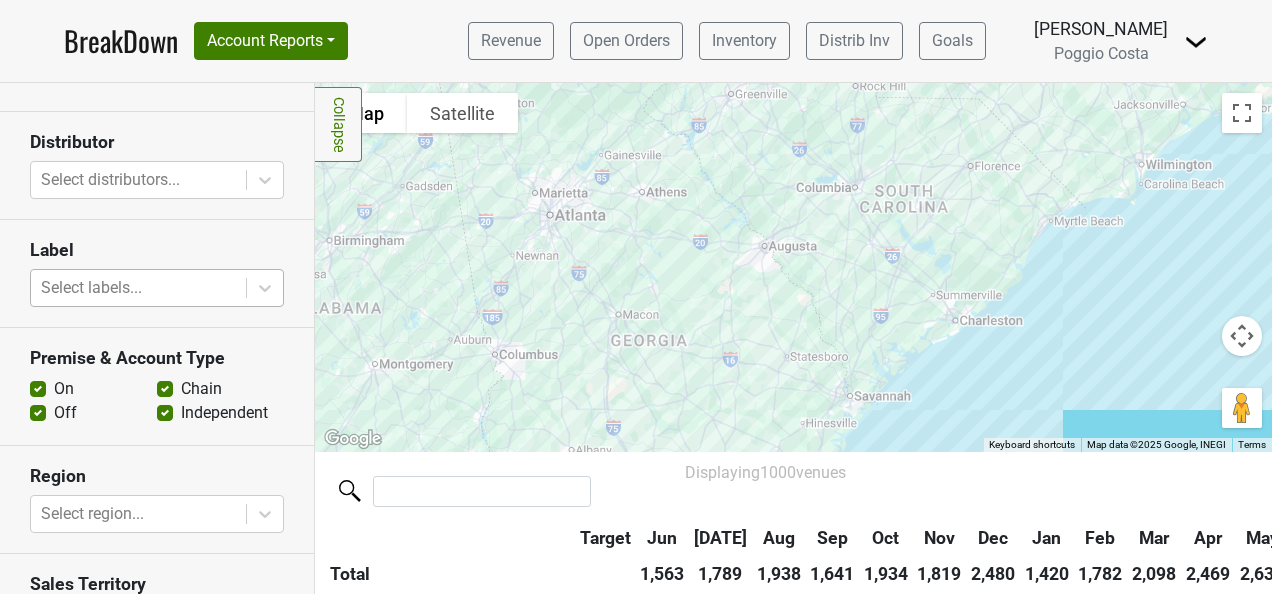 scroll, scrollTop: 300, scrollLeft: 0, axis: vertical 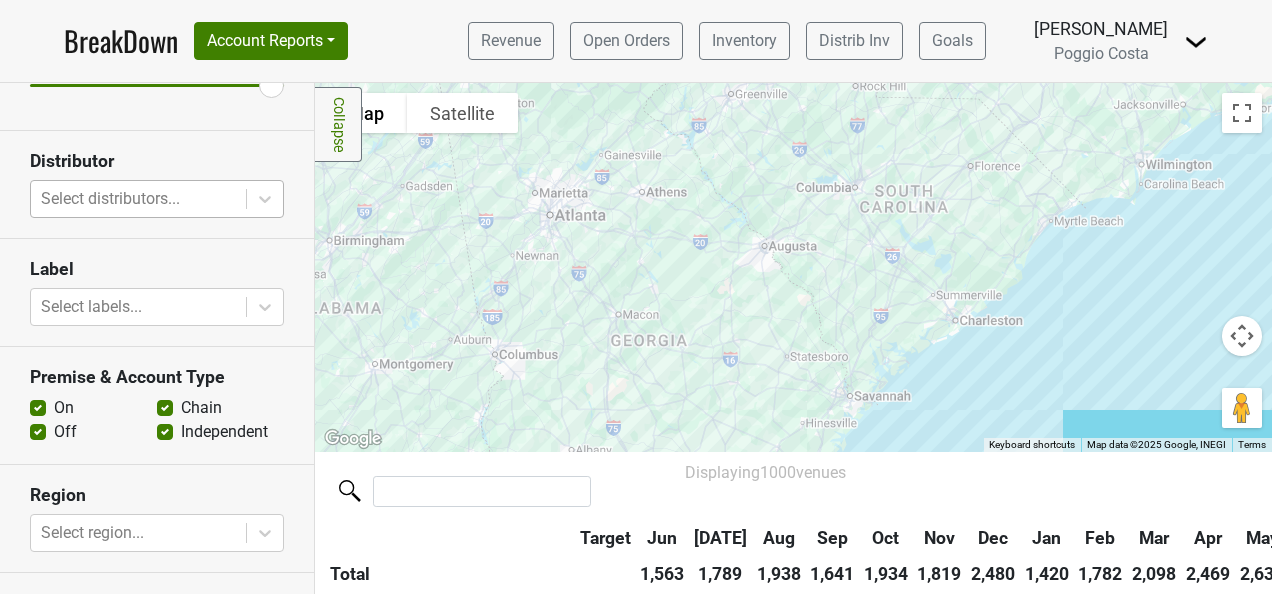 click at bounding box center (138, 199) 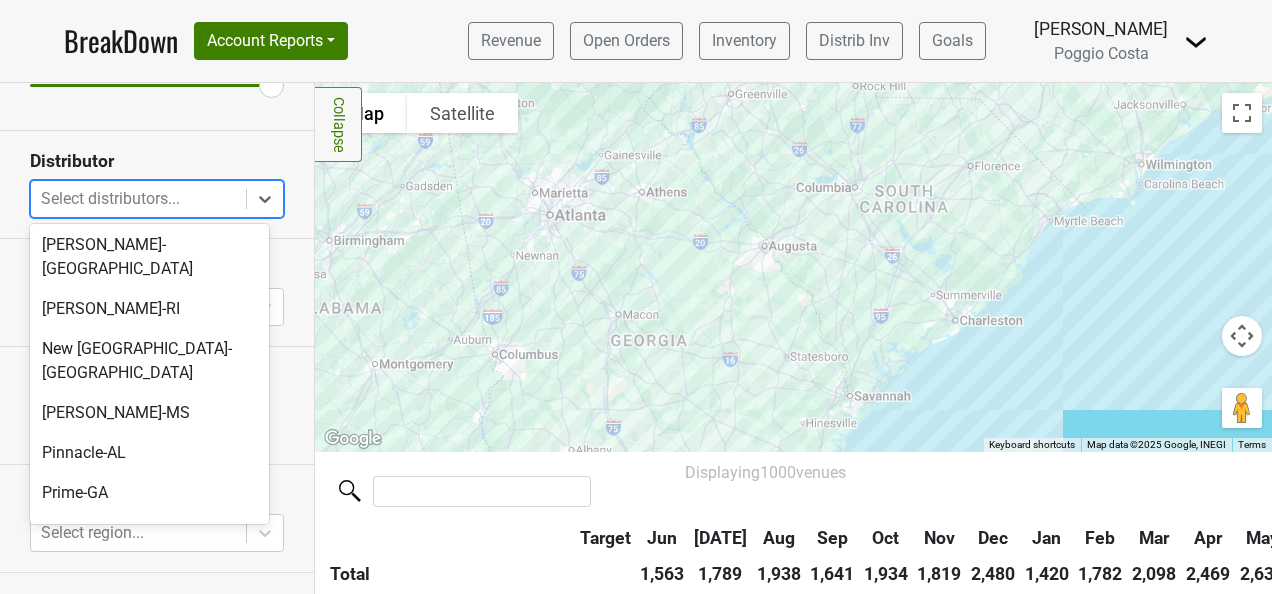 scroll, scrollTop: 968, scrollLeft: 0, axis: vertical 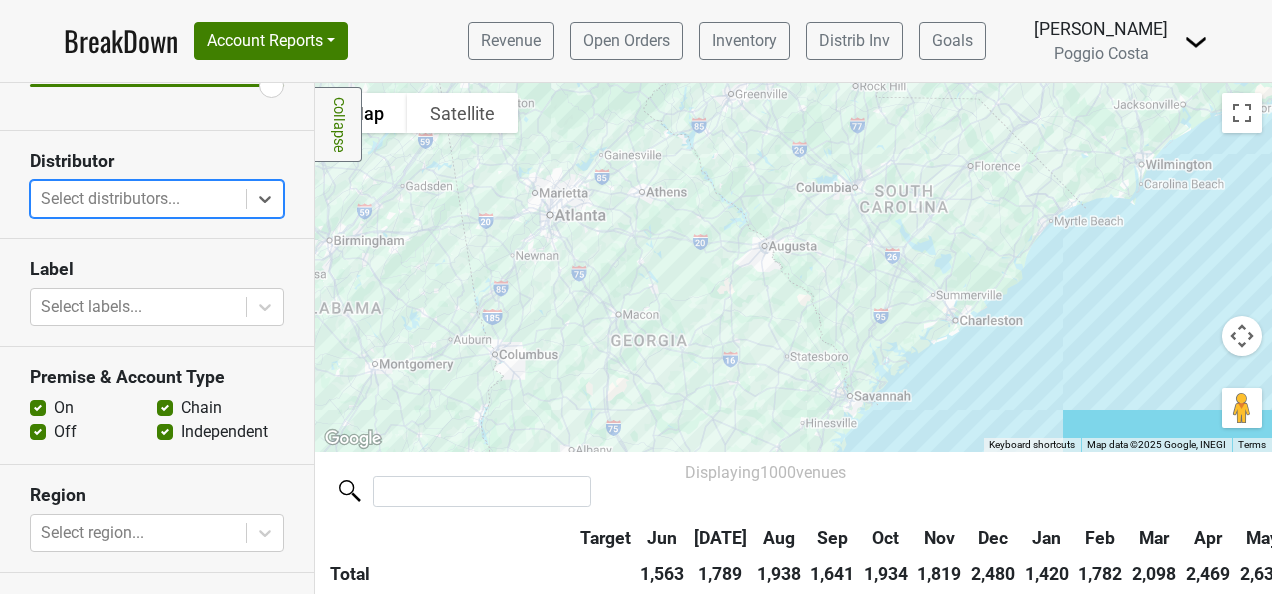 click on "BreakDown" at bounding box center [121, 41] 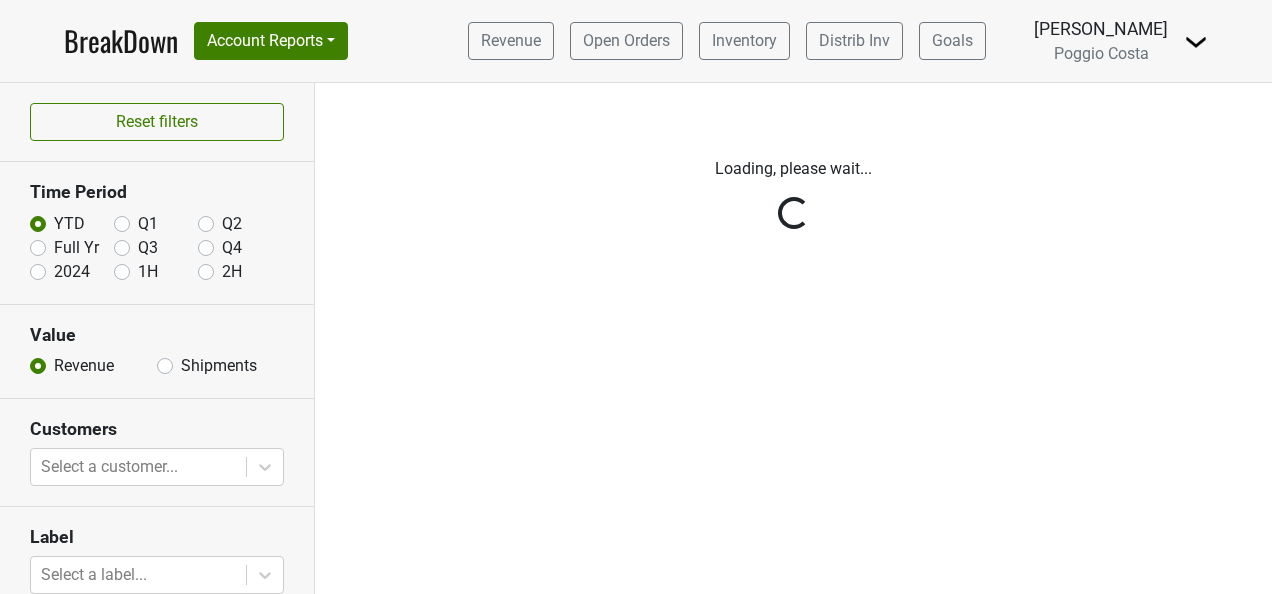 scroll, scrollTop: 0, scrollLeft: 0, axis: both 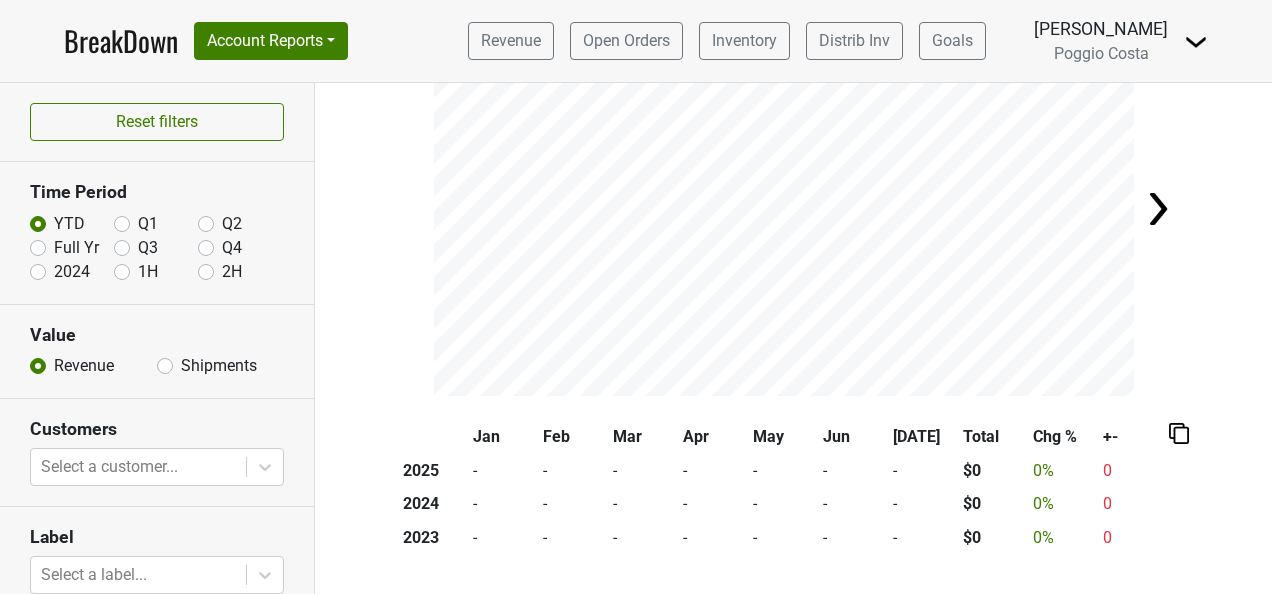 click on "Shipments" at bounding box center (220, 366) 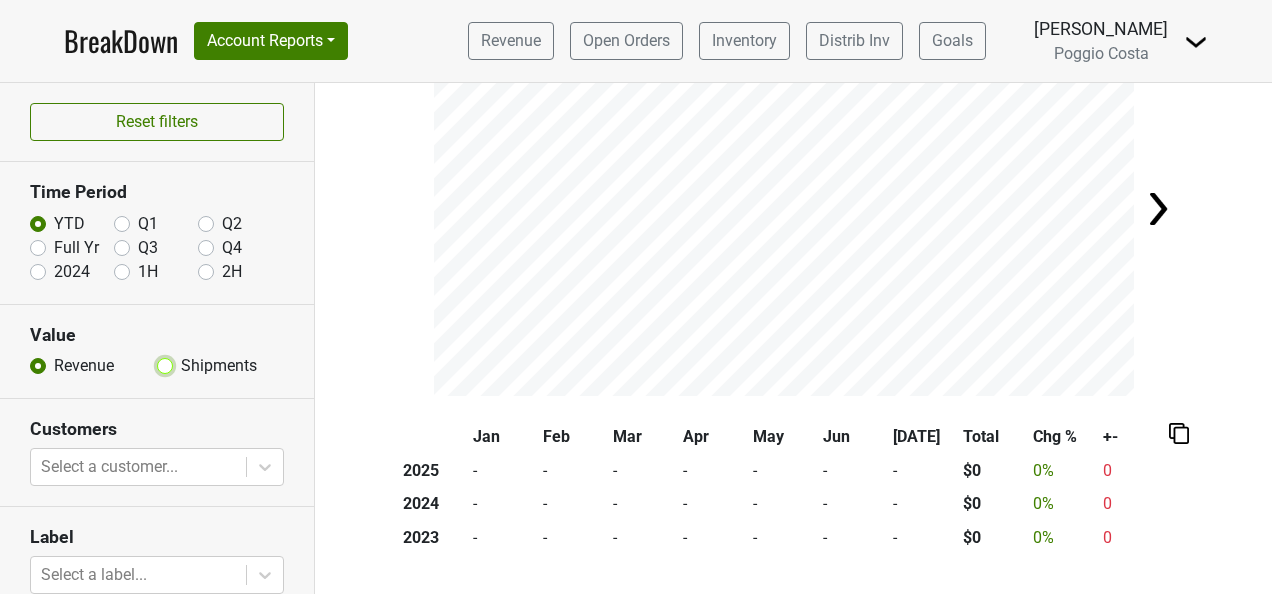 radio on "true" 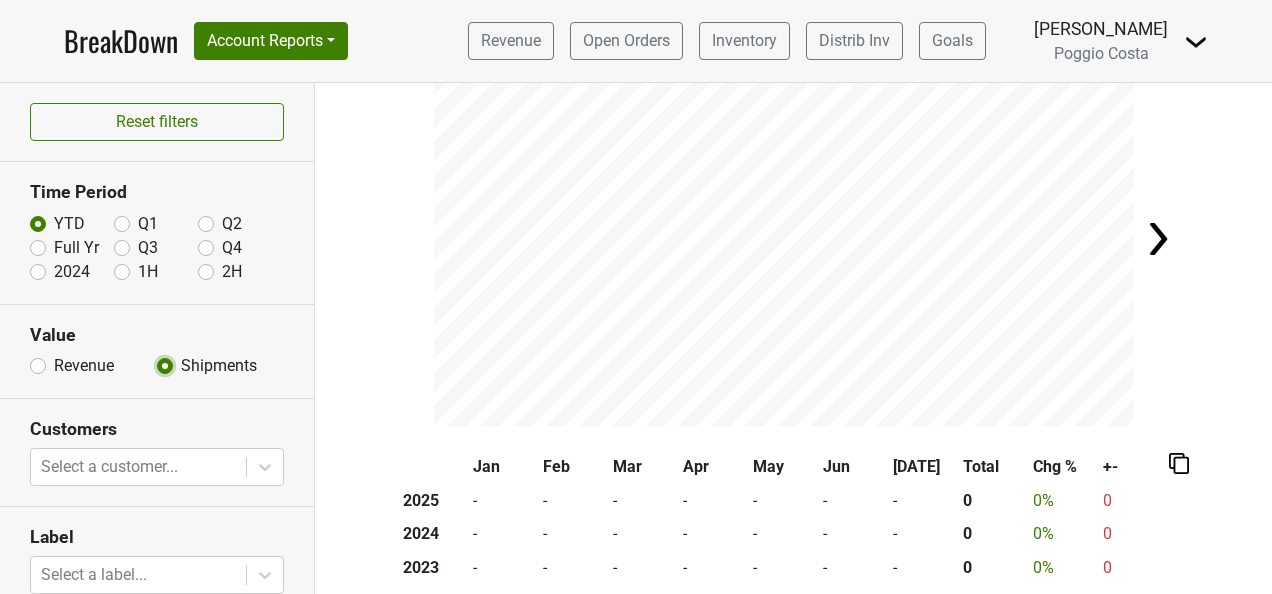 scroll, scrollTop: 89, scrollLeft: 0, axis: vertical 